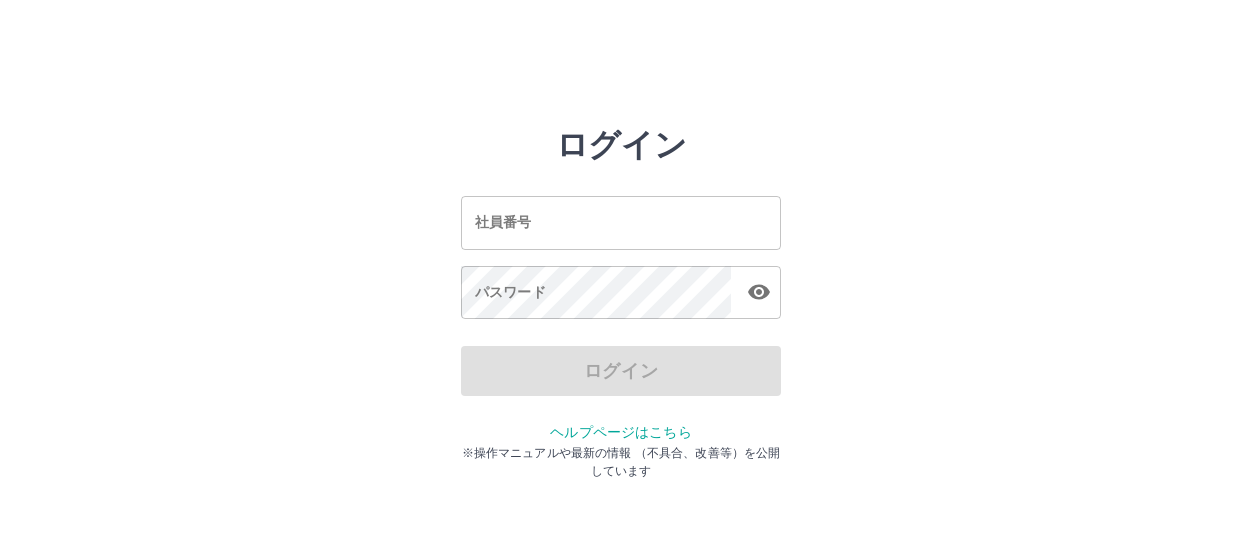 scroll, scrollTop: 0, scrollLeft: 0, axis: both 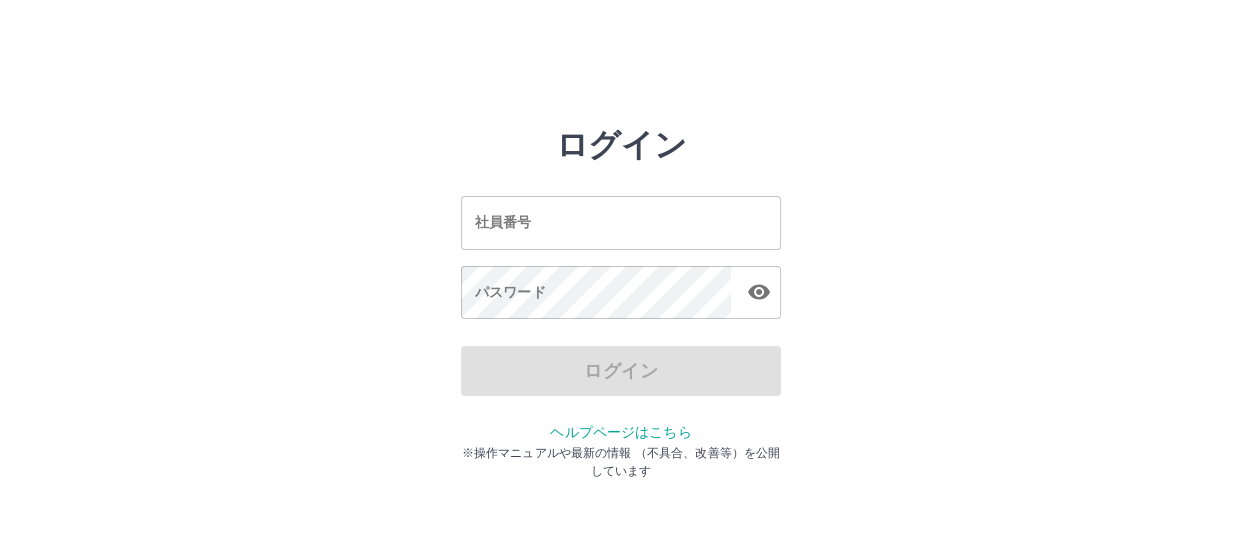 click on "社員番号" at bounding box center [621, 222] 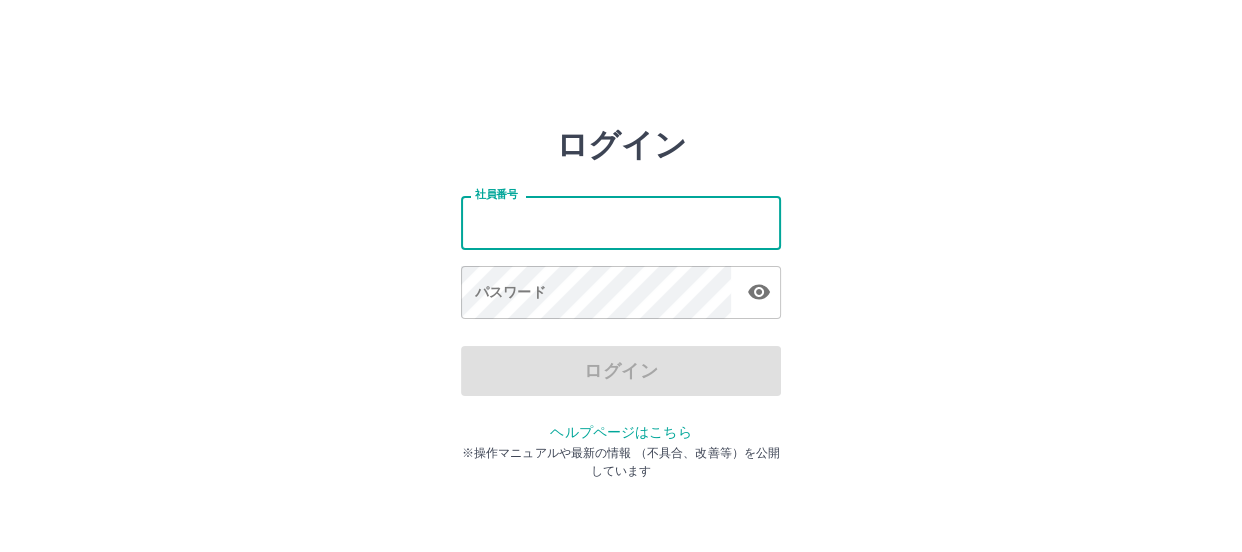 type on "*******" 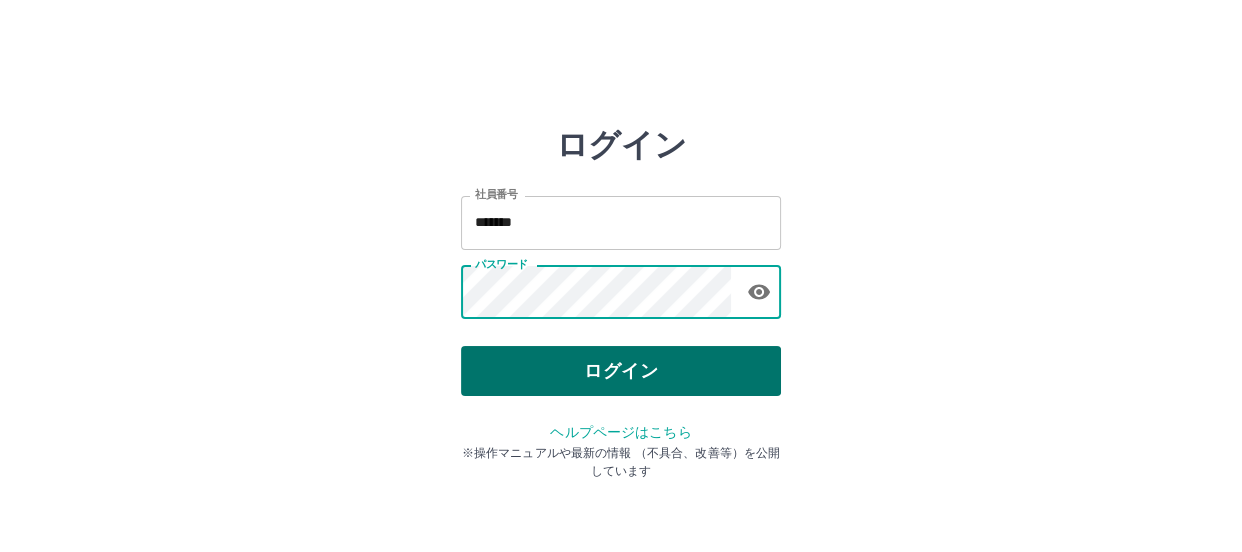 click on "ログイン" at bounding box center [621, 371] 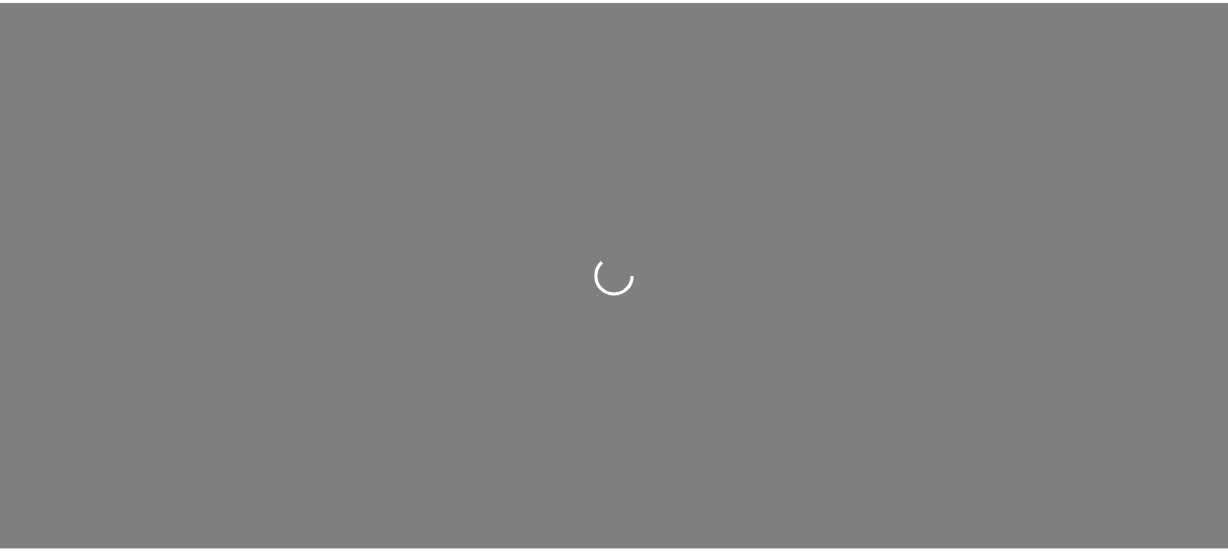 scroll, scrollTop: 0, scrollLeft: 0, axis: both 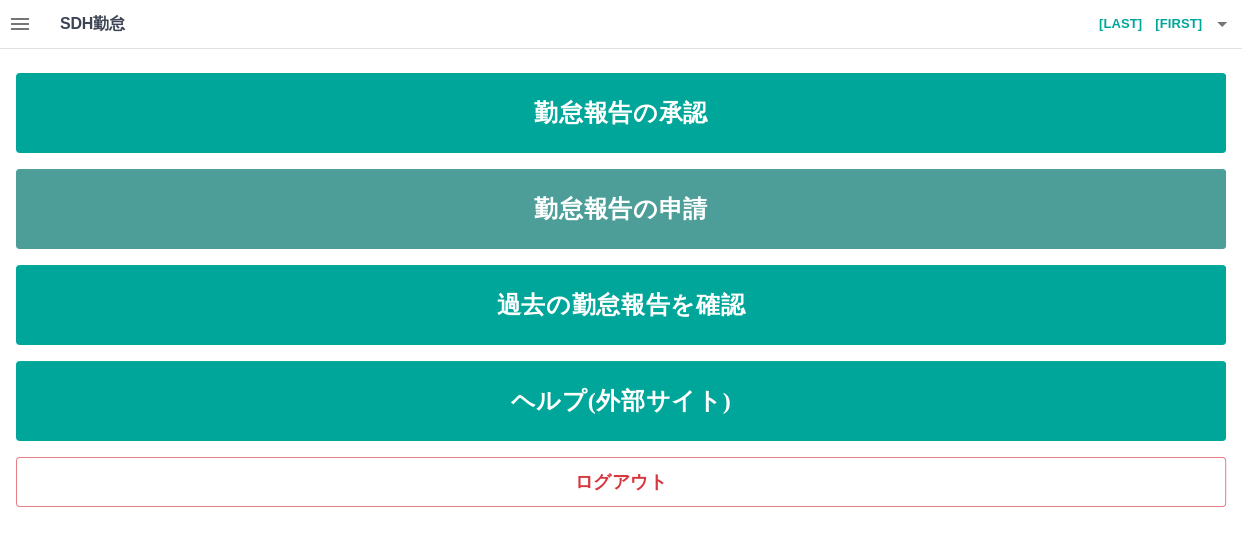 click on "勤怠報告の申請" at bounding box center (621, 209) 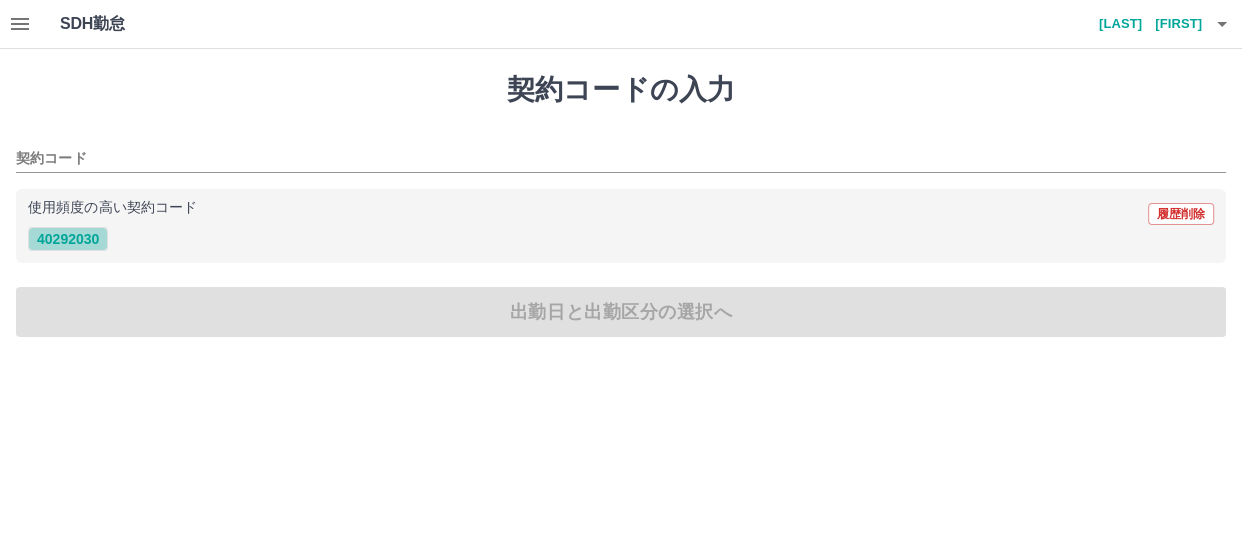 click on "40292030" at bounding box center [68, 239] 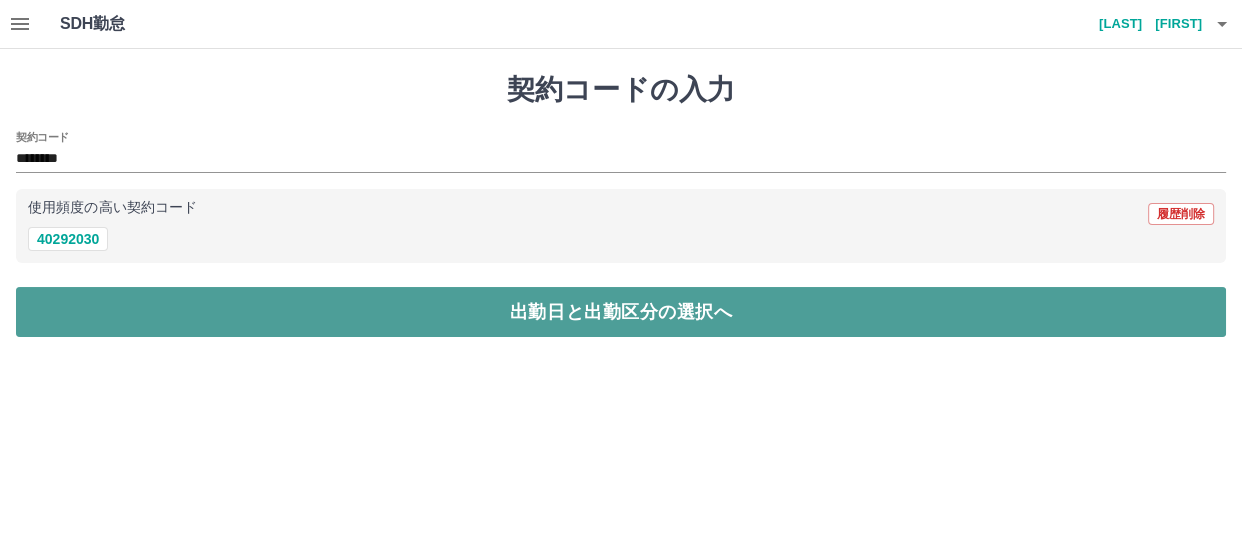 click on "出勤日と出勤区分の選択へ" at bounding box center [621, 312] 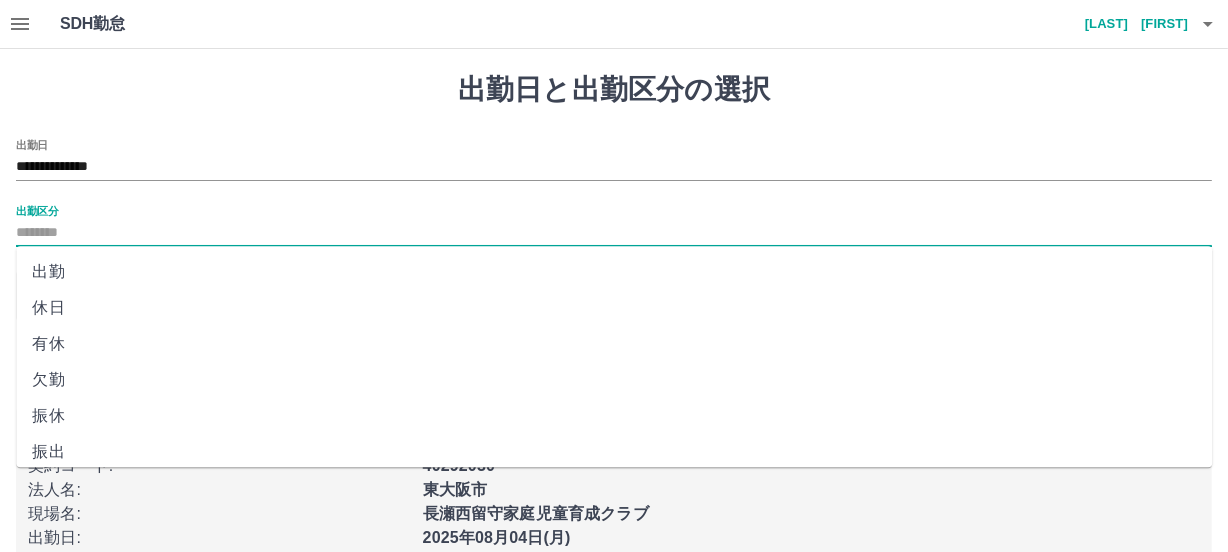 click on "出勤区分" at bounding box center (614, 233) 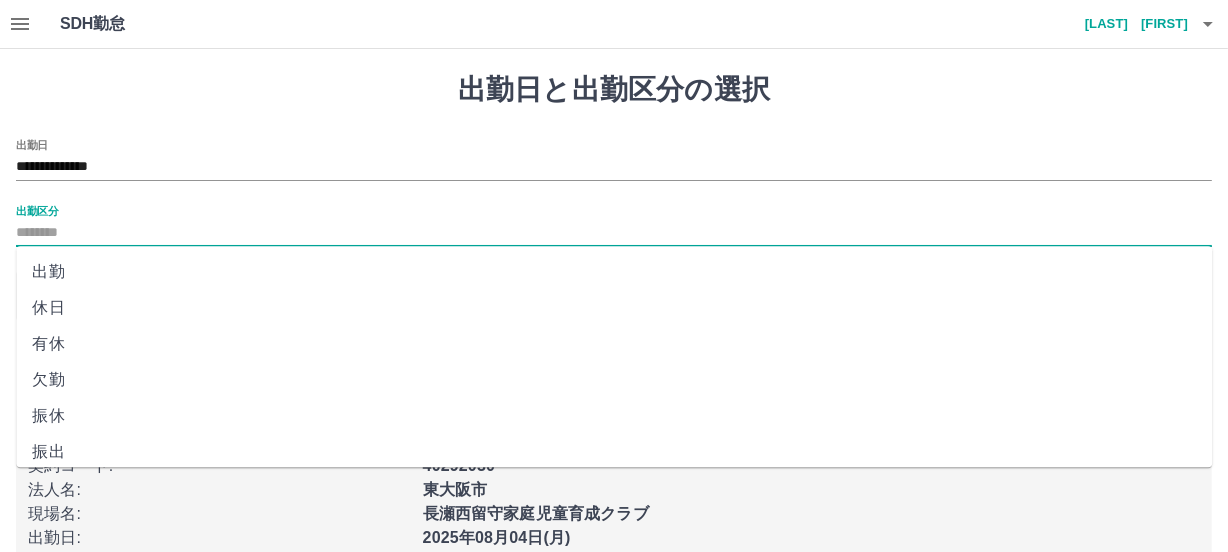 click on "出勤" at bounding box center [614, 272] 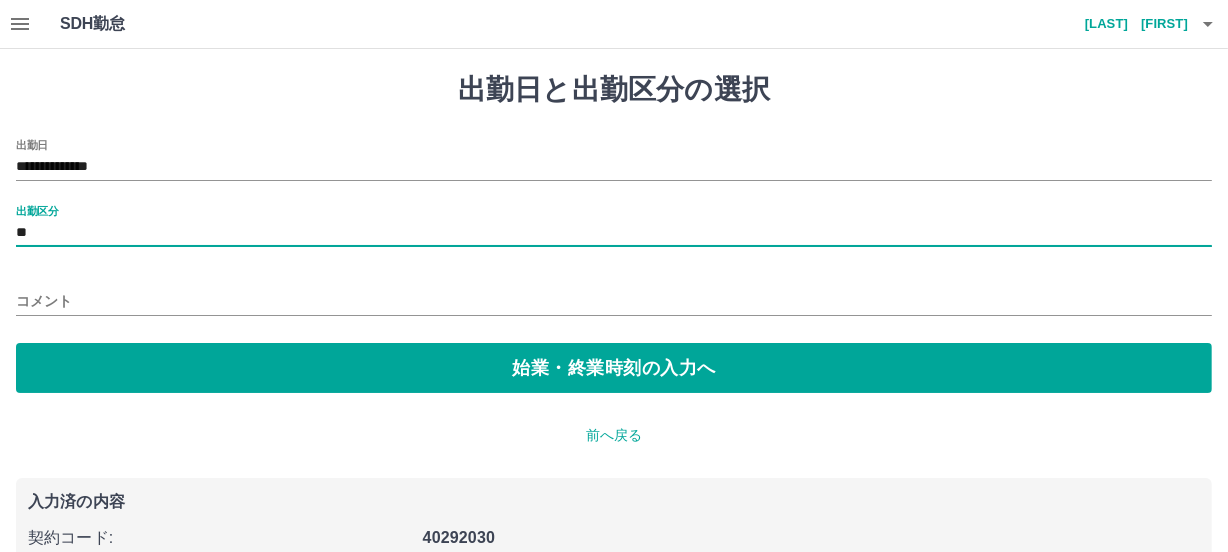 click on "コメント" at bounding box center (614, 301) 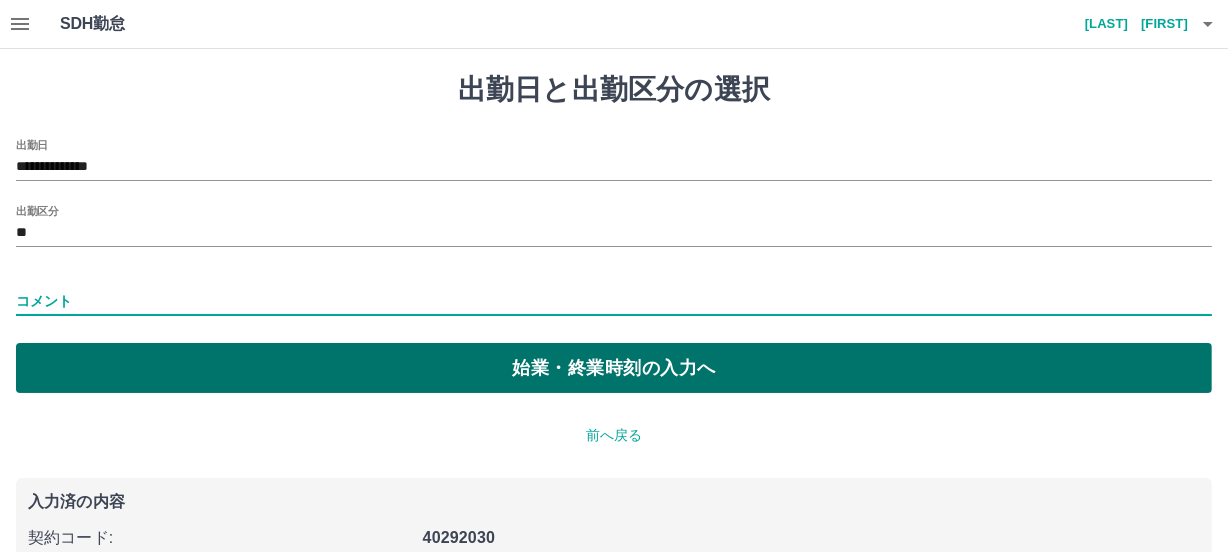 type on "*****" 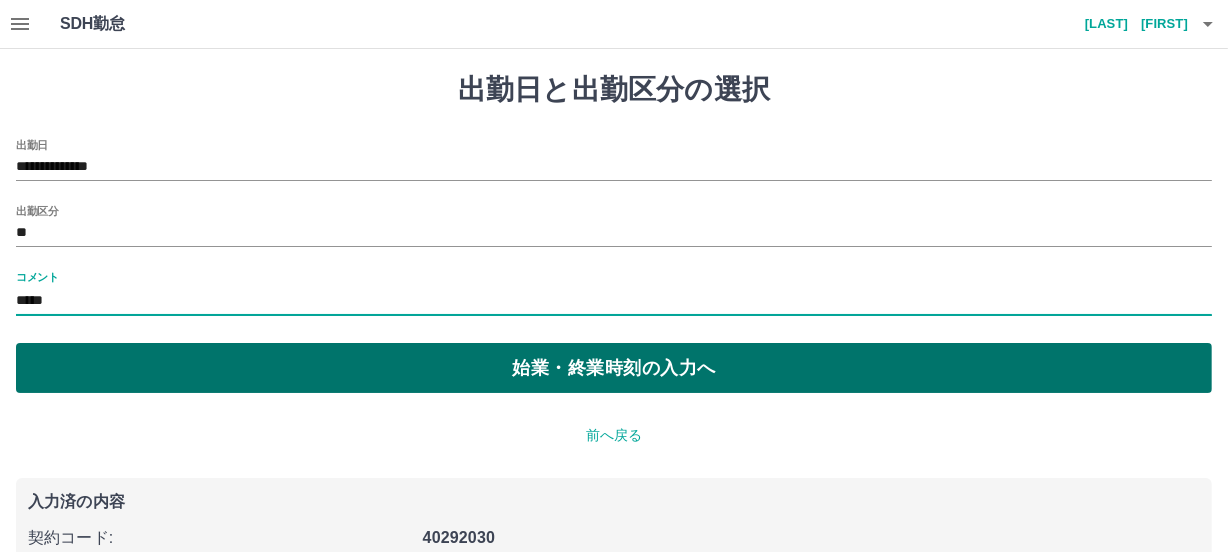click on "始業・終業時刻の入力へ" at bounding box center [614, 368] 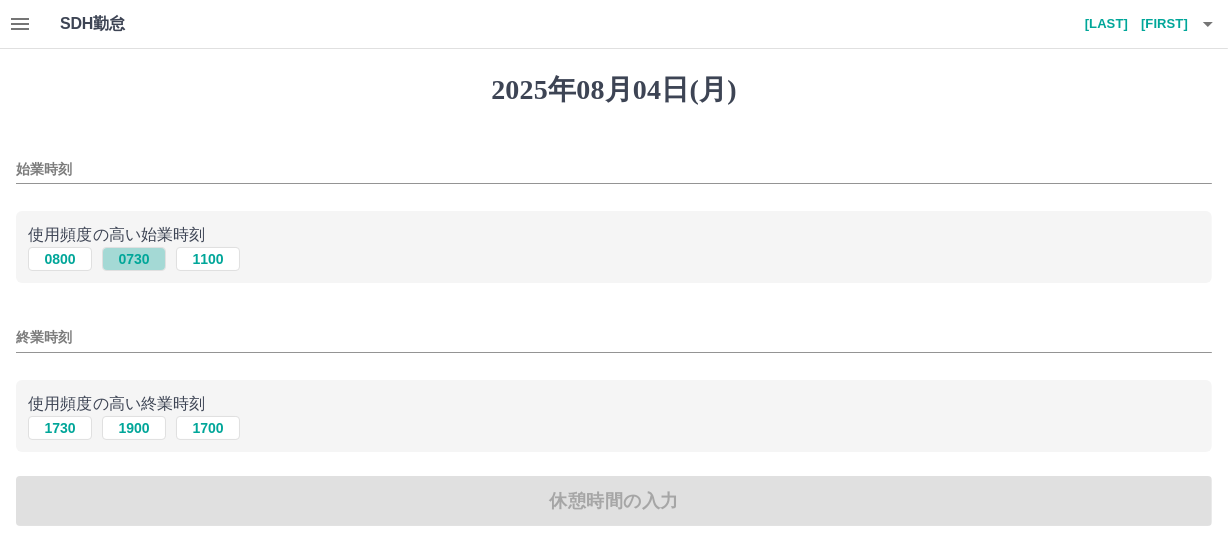 click on "0730" at bounding box center [134, 259] 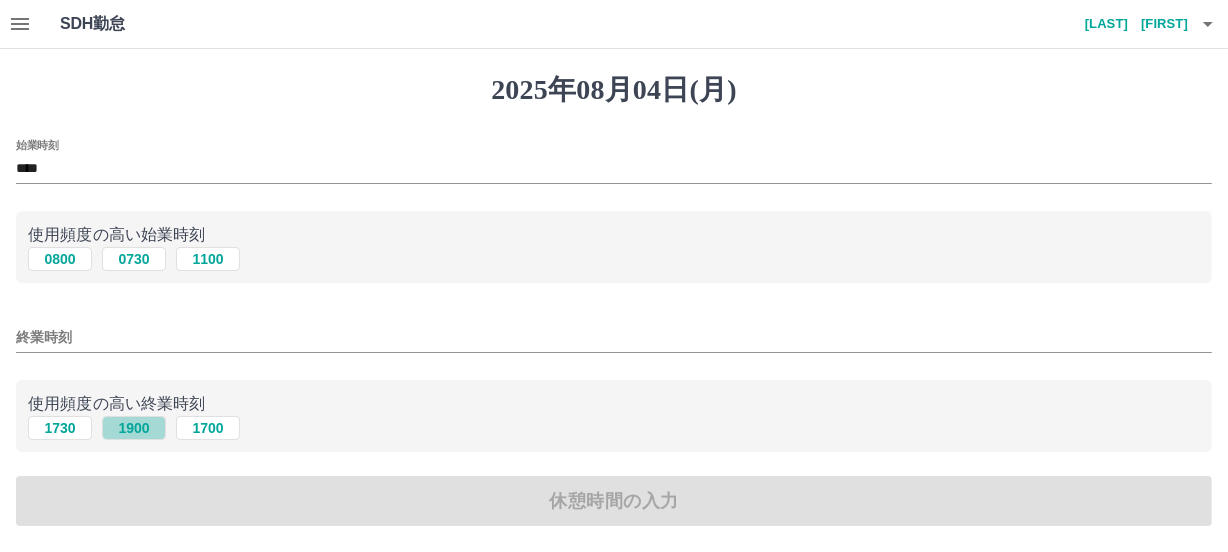 click on "1900" at bounding box center (134, 428) 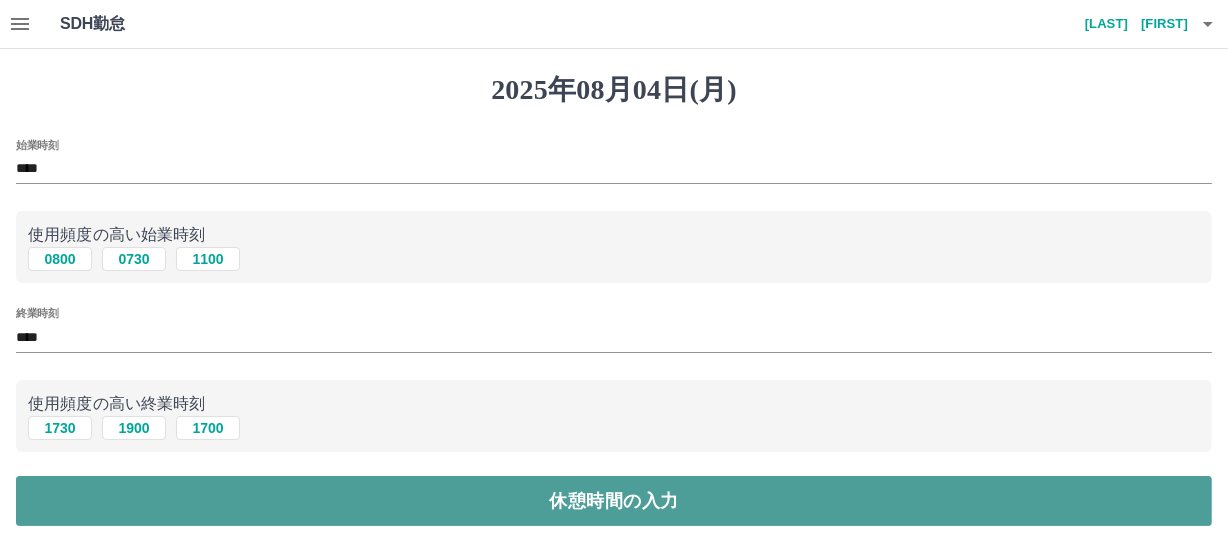 click on "休憩時間の入力" at bounding box center (614, 501) 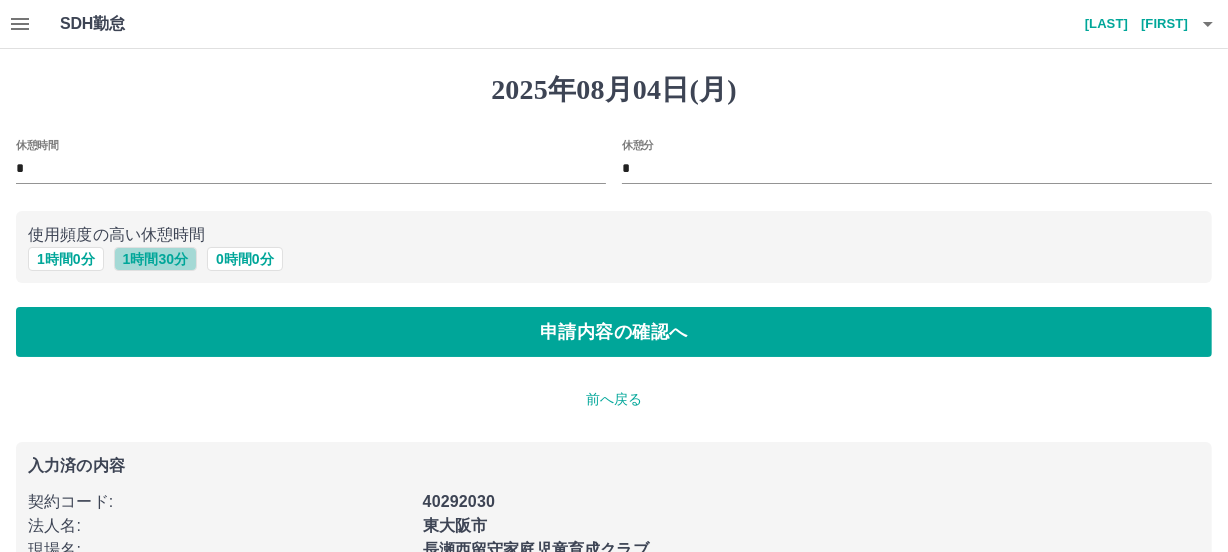 click on "1 時間 30 分" at bounding box center [155, 259] 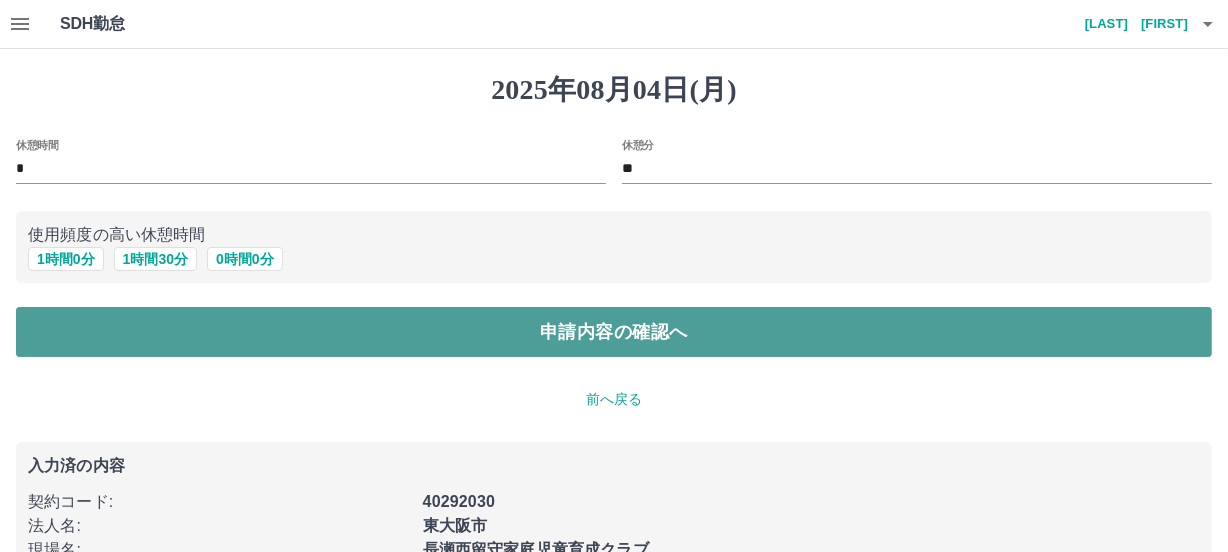 click on "申請内容の確認へ" at bounding box center [614, 332] 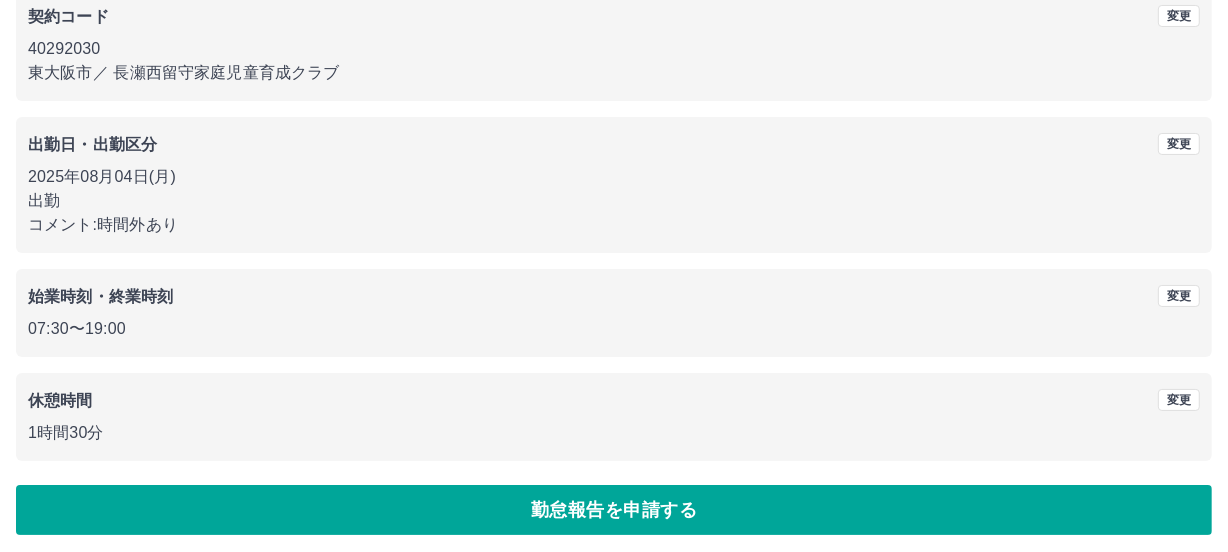 scroll, scrollTop: 196, scrollLeft: 0, axis: vertical 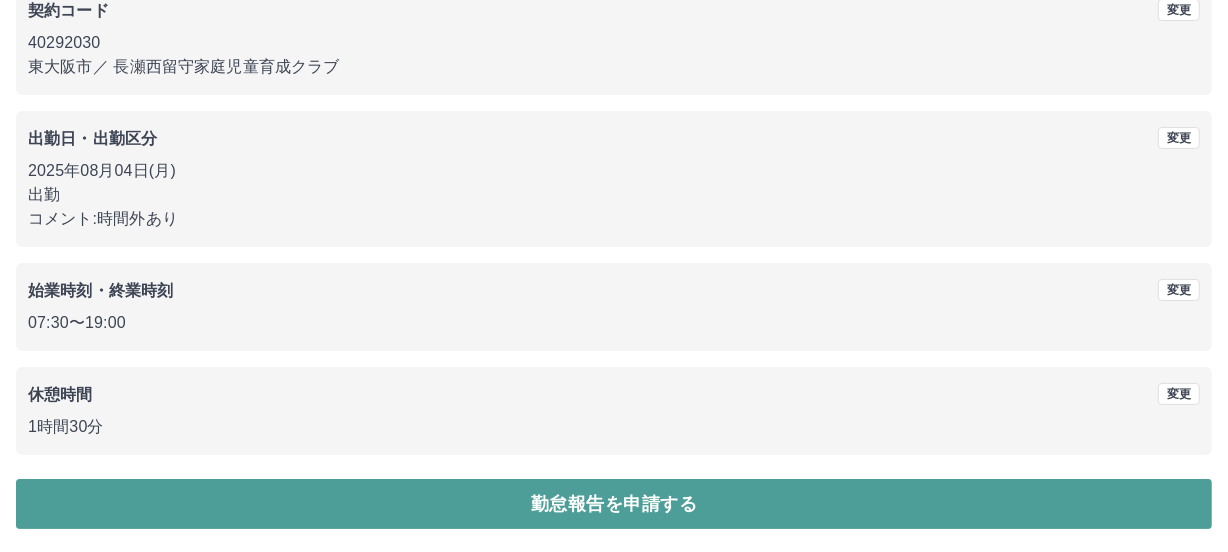 click on "勤怠報告を申請する" at bounding box center [614, 504] 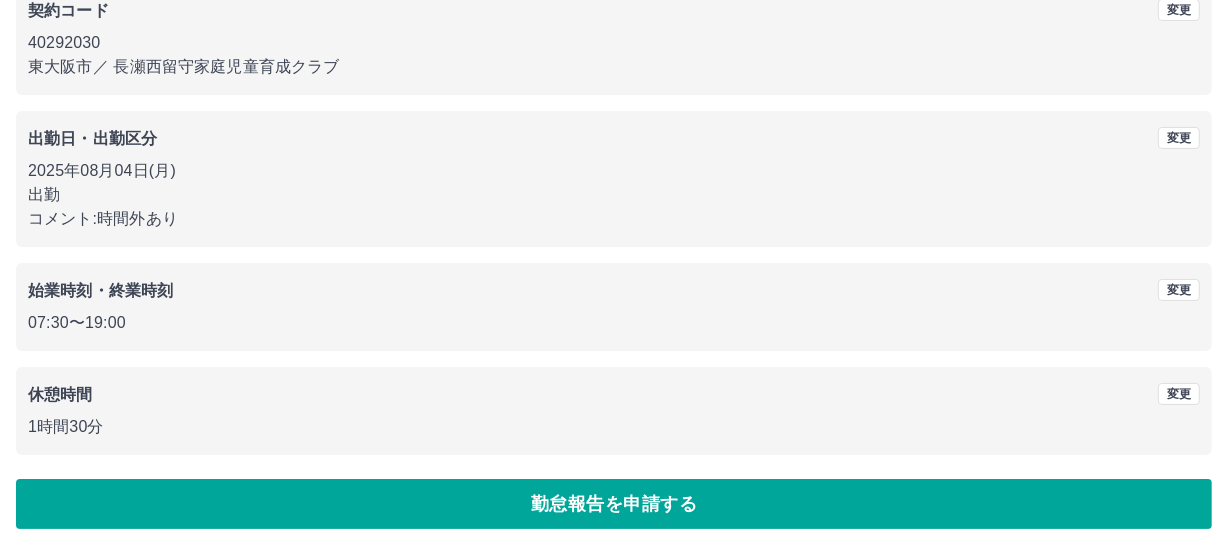 scroll, scrollTop: 0, scrollLeft: 0, axis: both 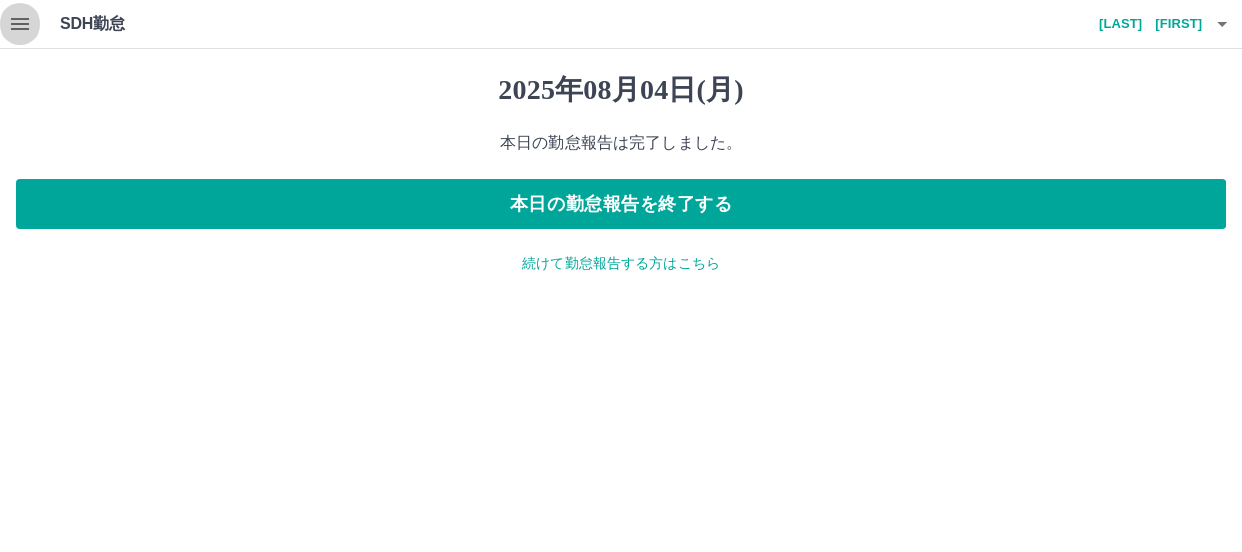 click 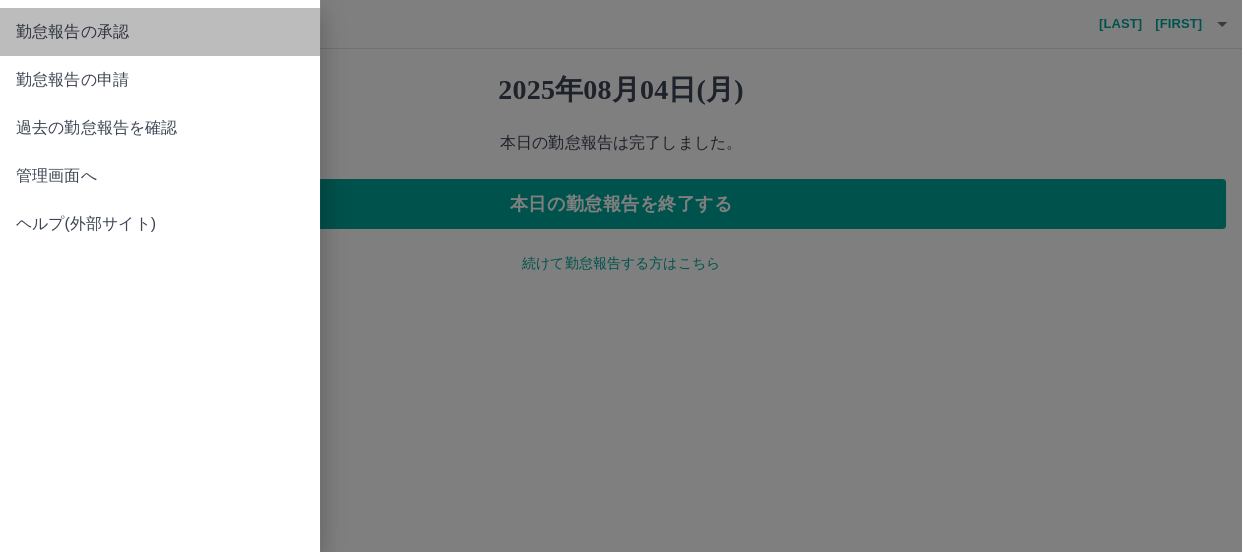 click on "勤怠報告の承認" at bounding box center [160, 32] 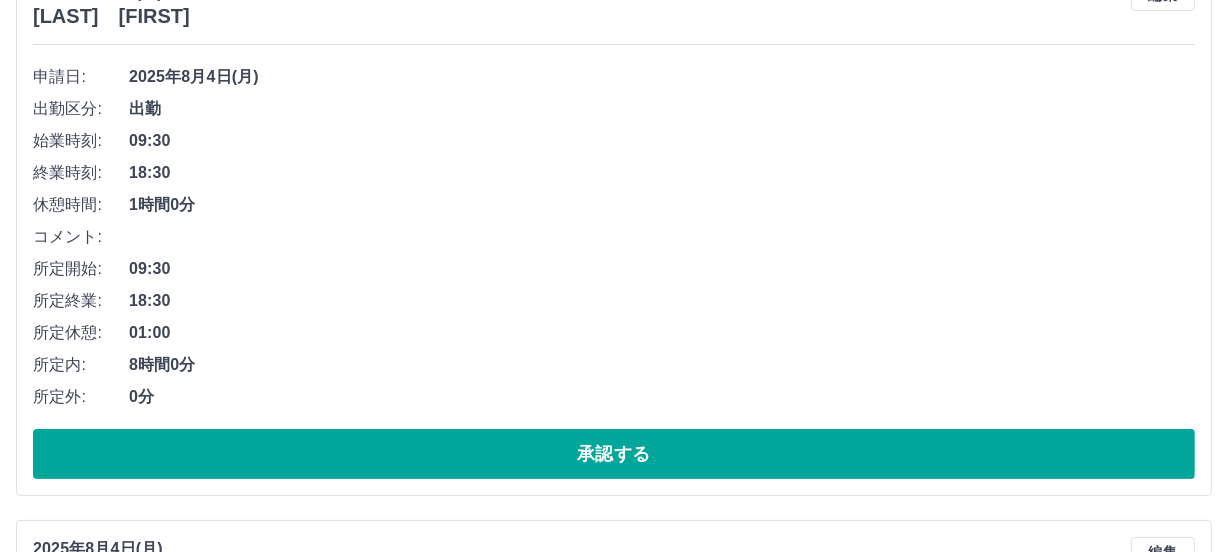 scroll, scrollTop: 363, scrollLeft: 0, axis: vertical 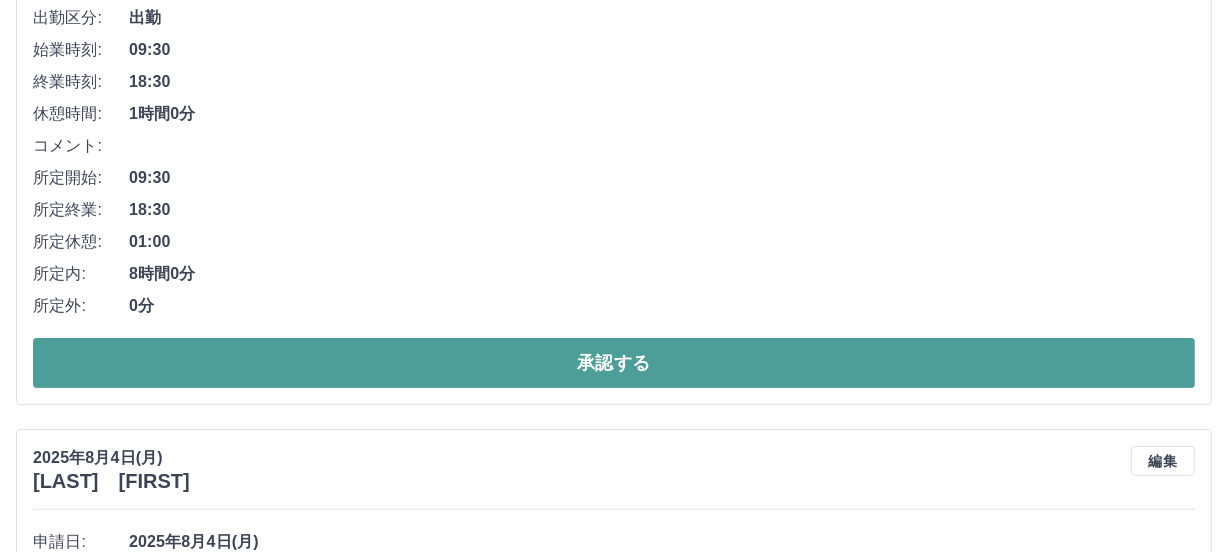 click on "承認する" at bounding box center [614, 363] 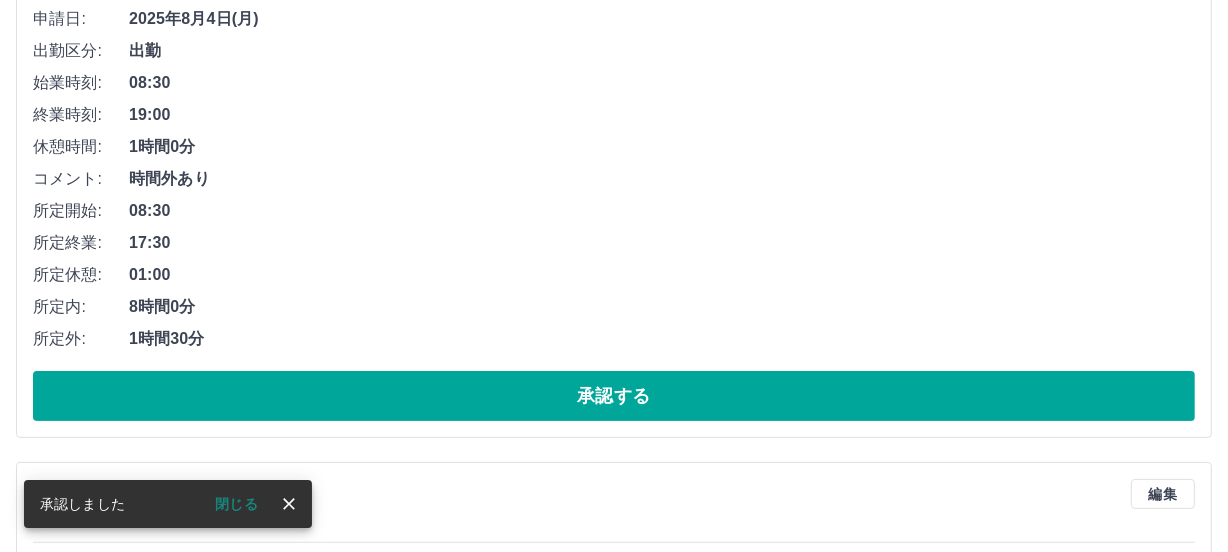 scroll, scrollTop: 363, scrollLeft: 0, axis: vertical 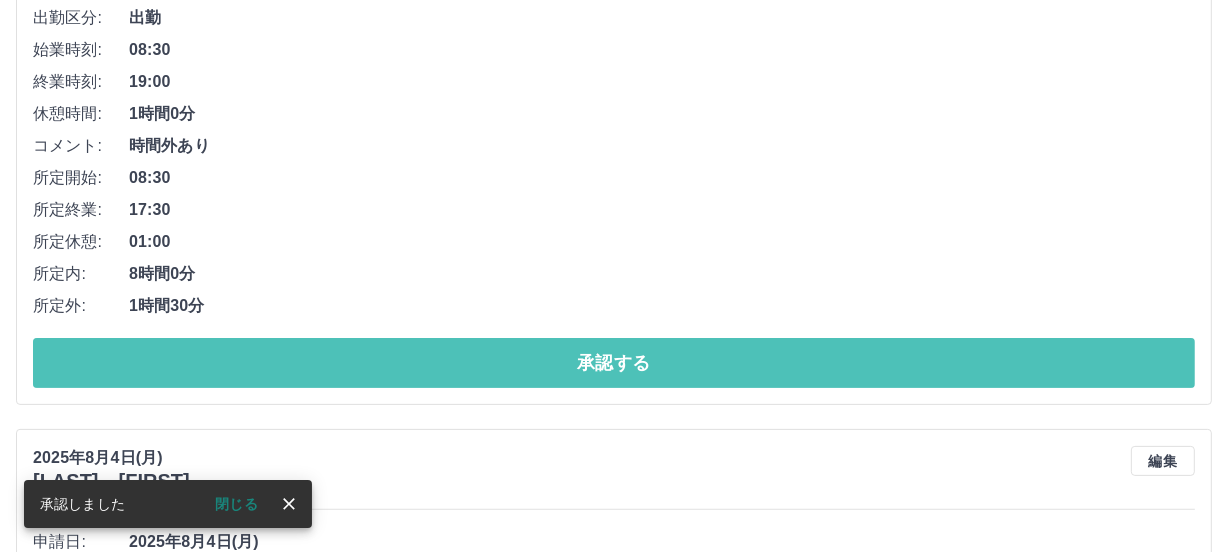 click on "承認する" at bounding box center [614, 363] 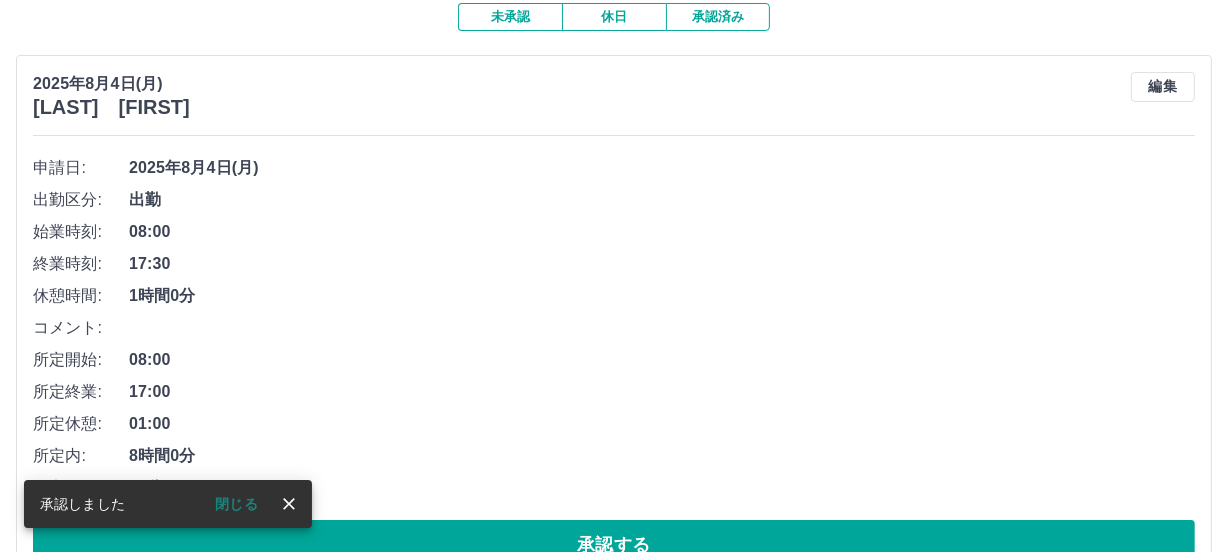 scroll, scrollTop: 272, scrollLeft: 0, axis: vertical 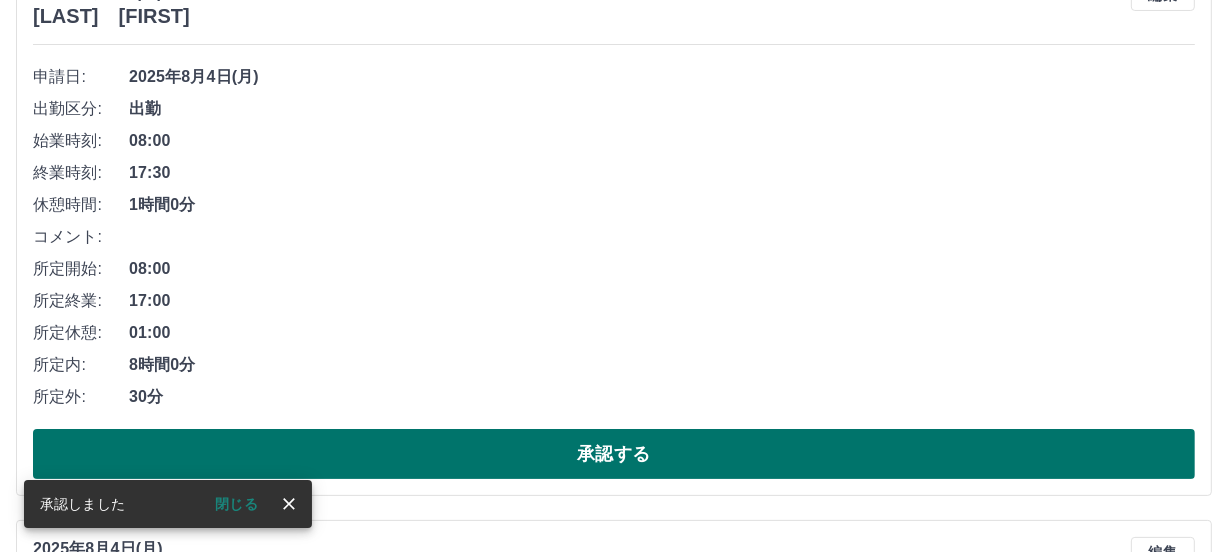click on "承認する" at bounding box center [614, 454] 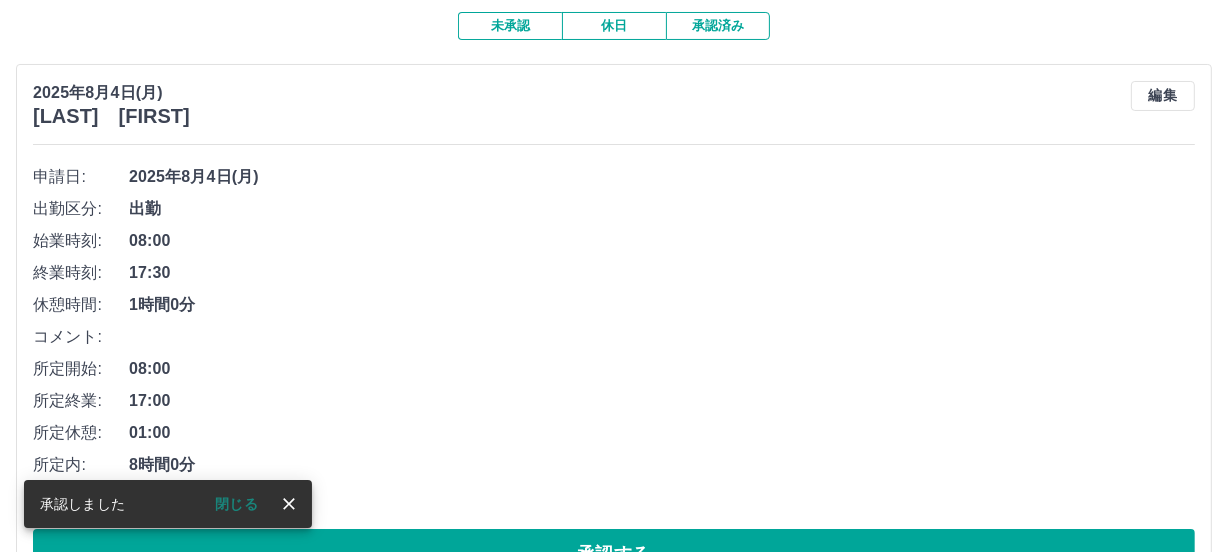 scroll, scrollTop: 272, scrollLeft: 0, axis: vertical 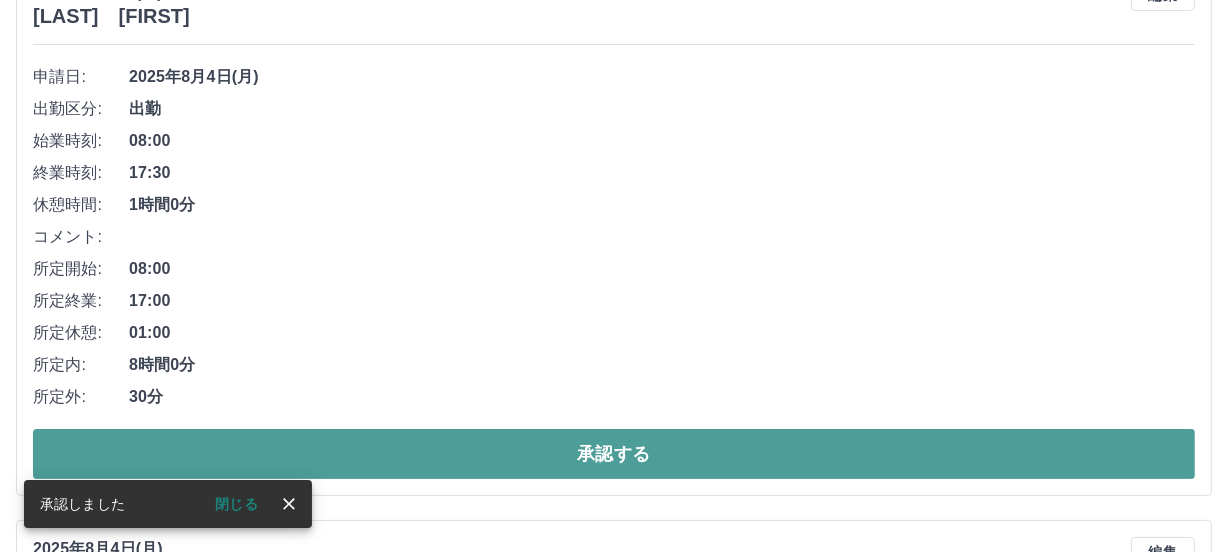 click on "承認する" at bounding box center [614, 454] 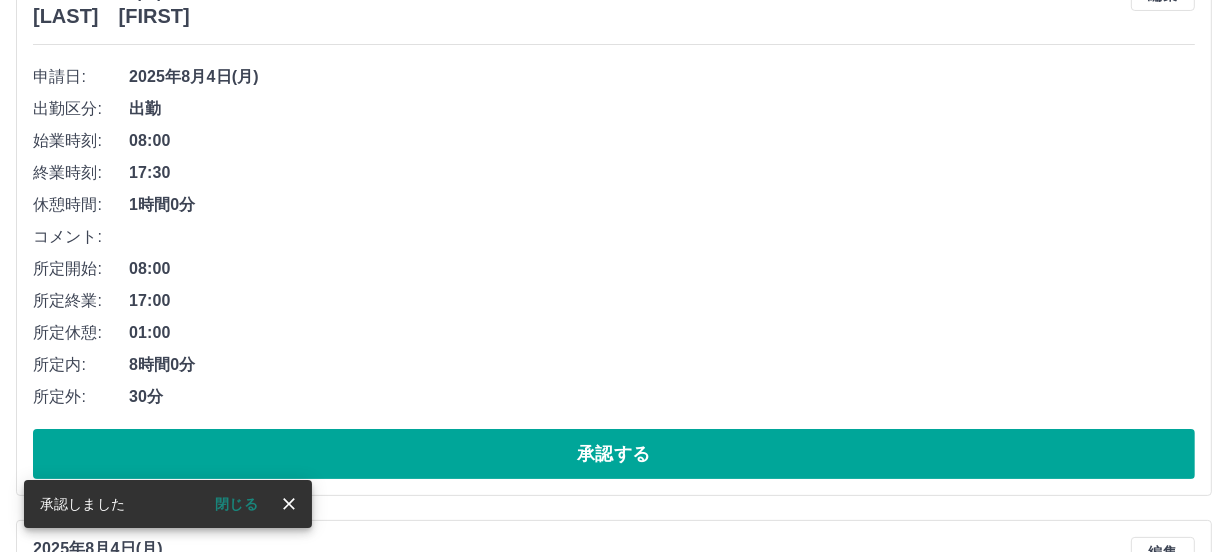 scroll, scrollTop: 363, scrollLeft: 0, axis: vertical 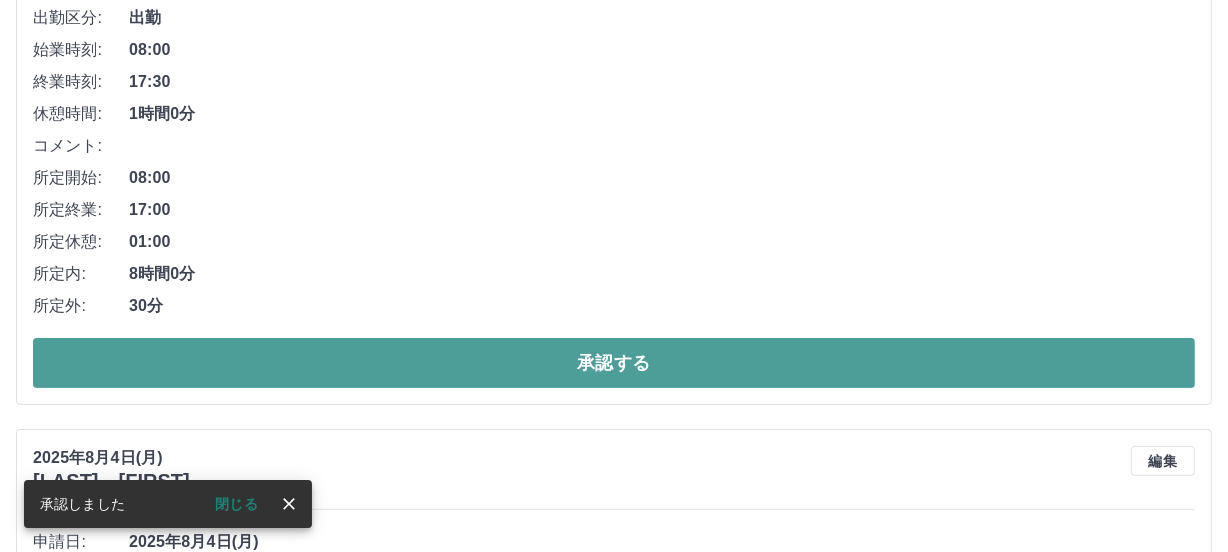 click on "承認する" at bounding box center [614, 363] 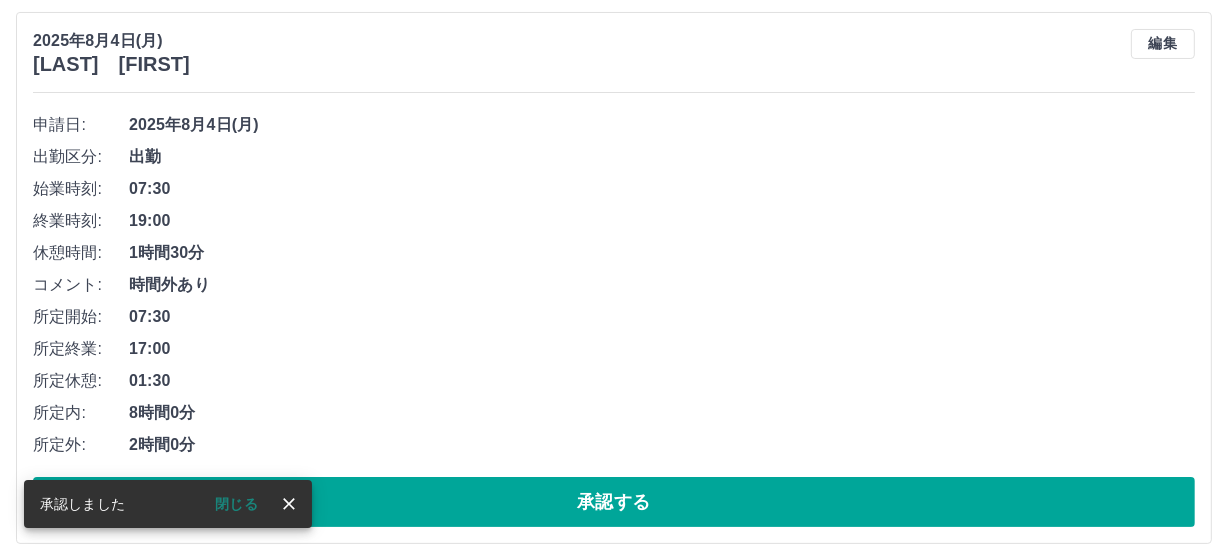 scroll, scrollTop: 240, scrollLeft: 0, axis: vertical 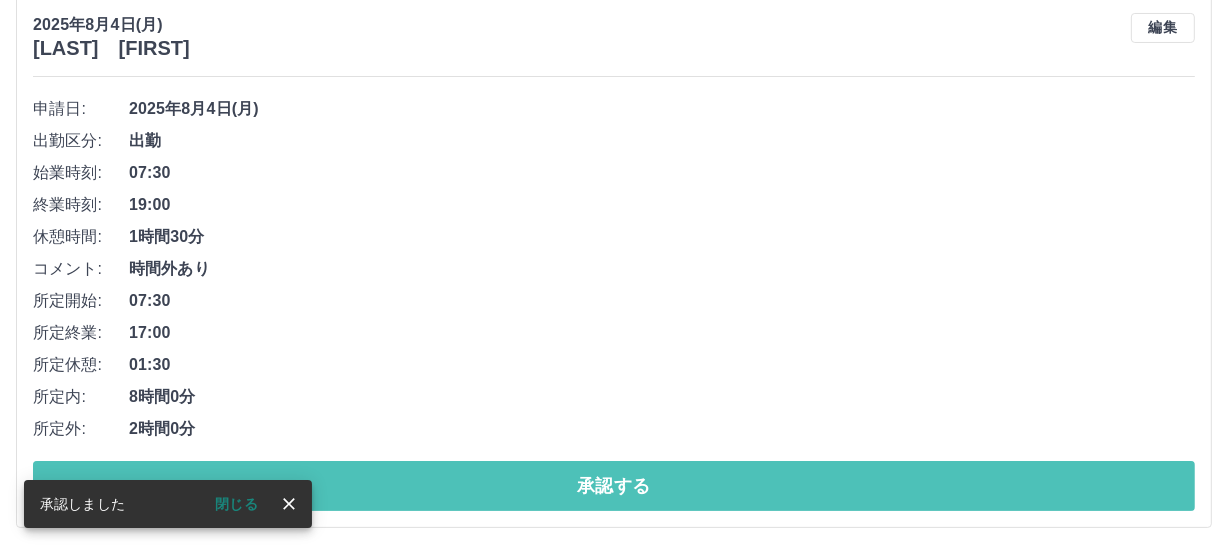 click on "承認する" at bounding box center (614, 486) 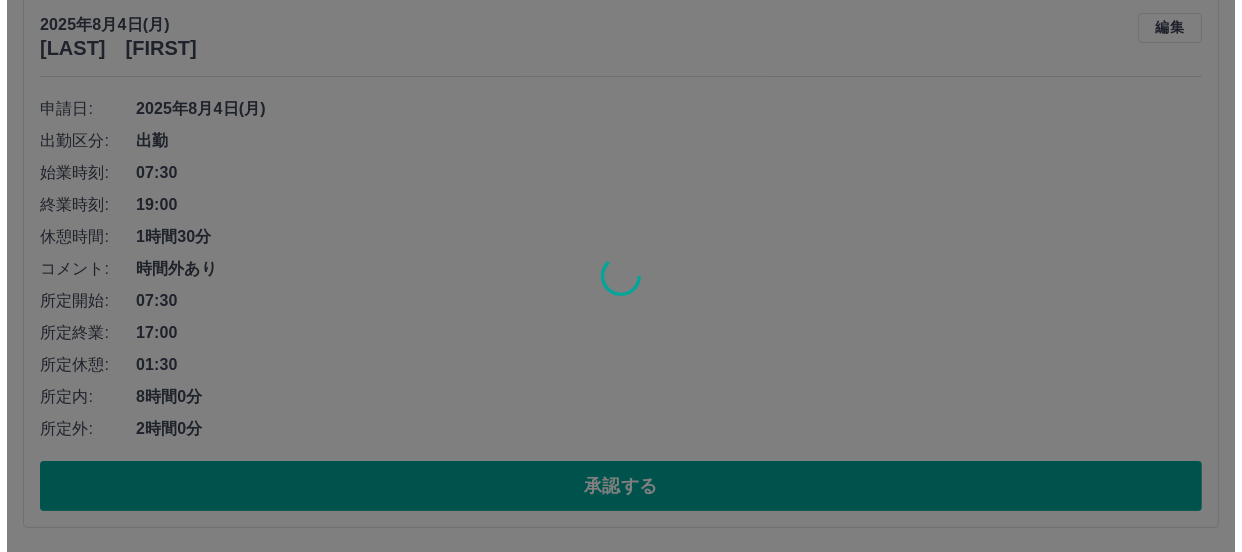 scroll, scrollTop: 0, scrollLeft: 0, axis: both 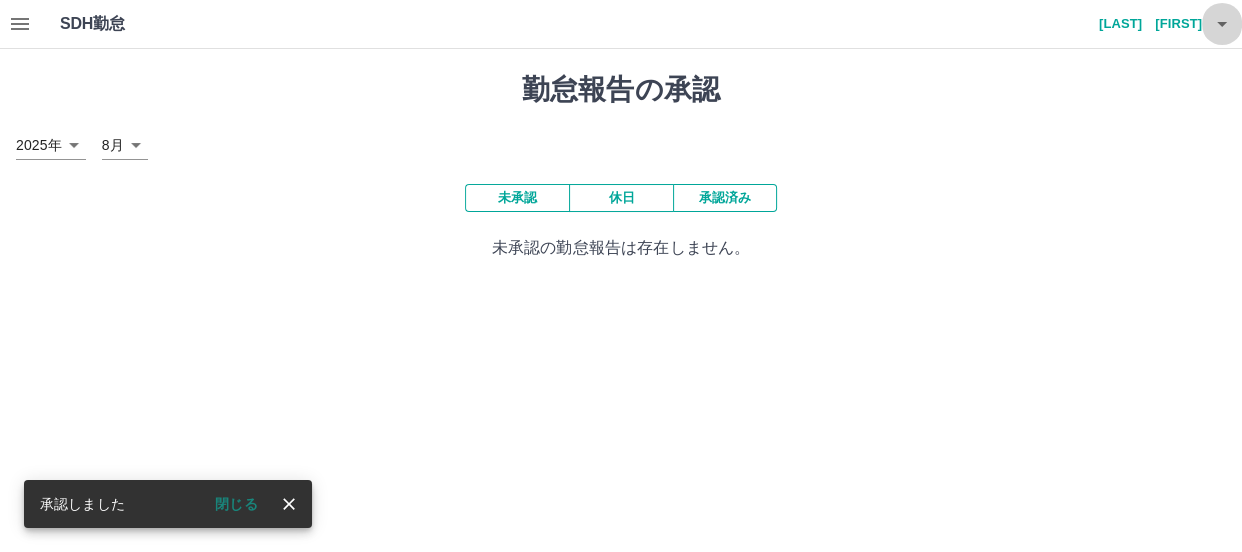click 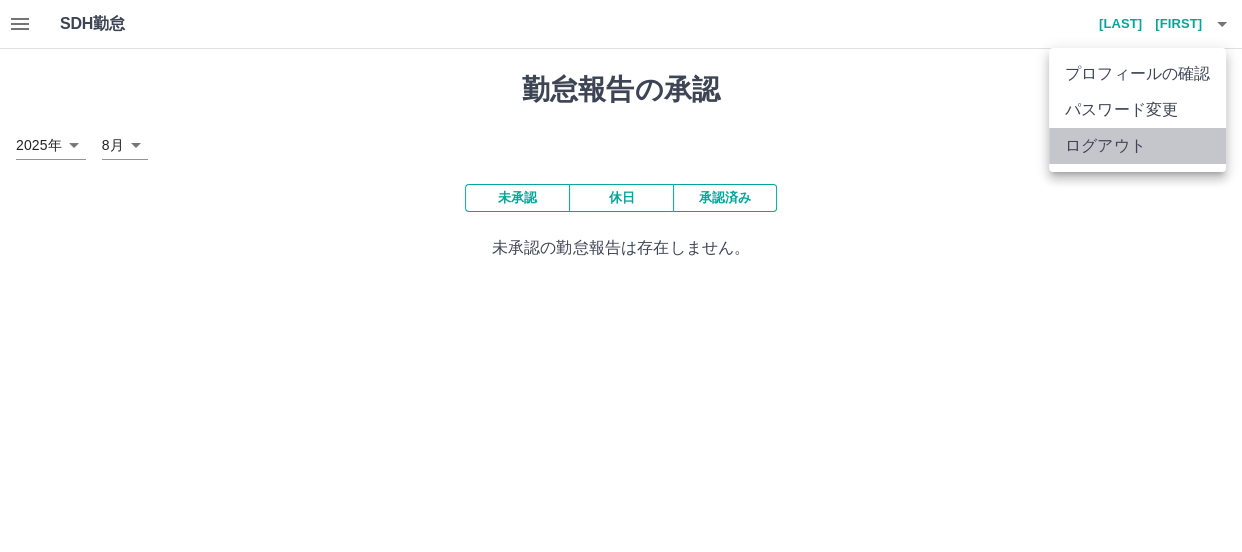 click on "ログアウト" at bounding box center [1137, 146] 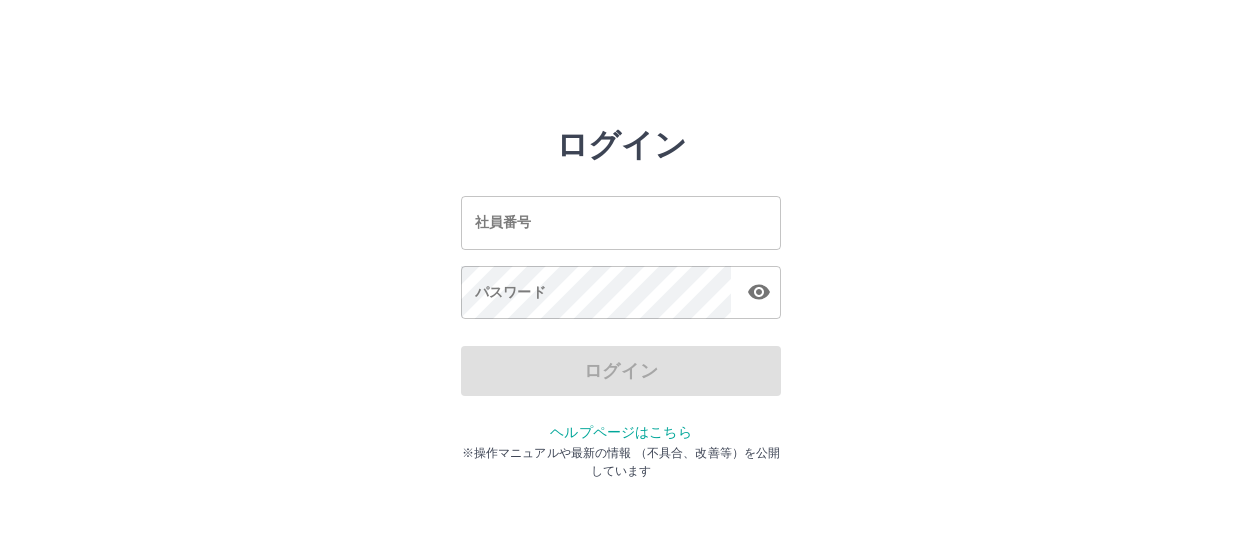 scroll, scrollTop: 0, scrollLeft: 0, axis: both 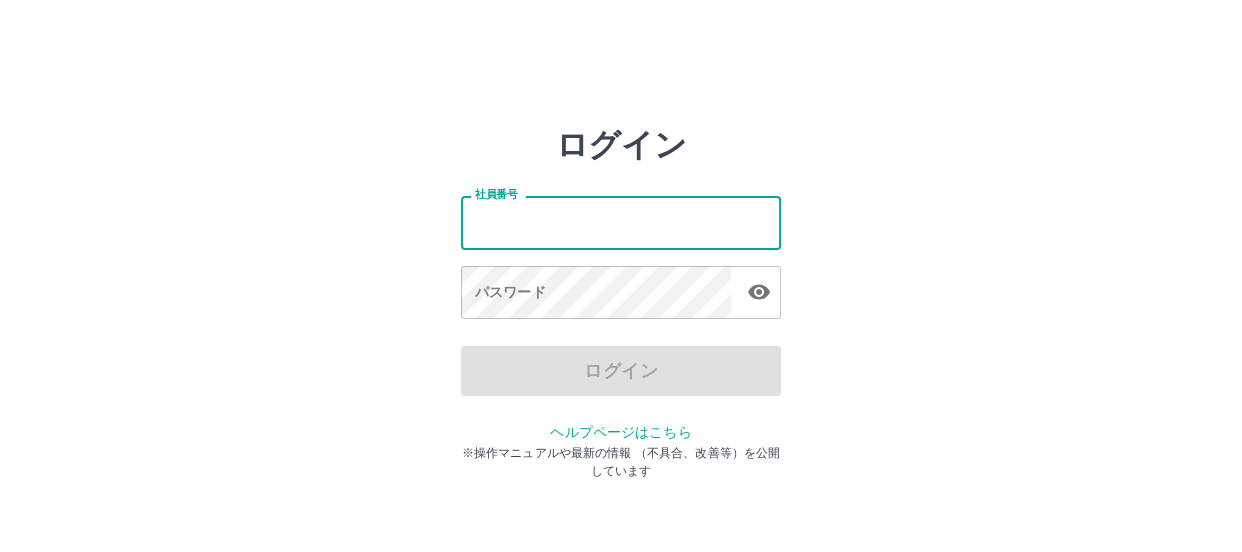 click on "社員番号" at bounding box center (621, 222) 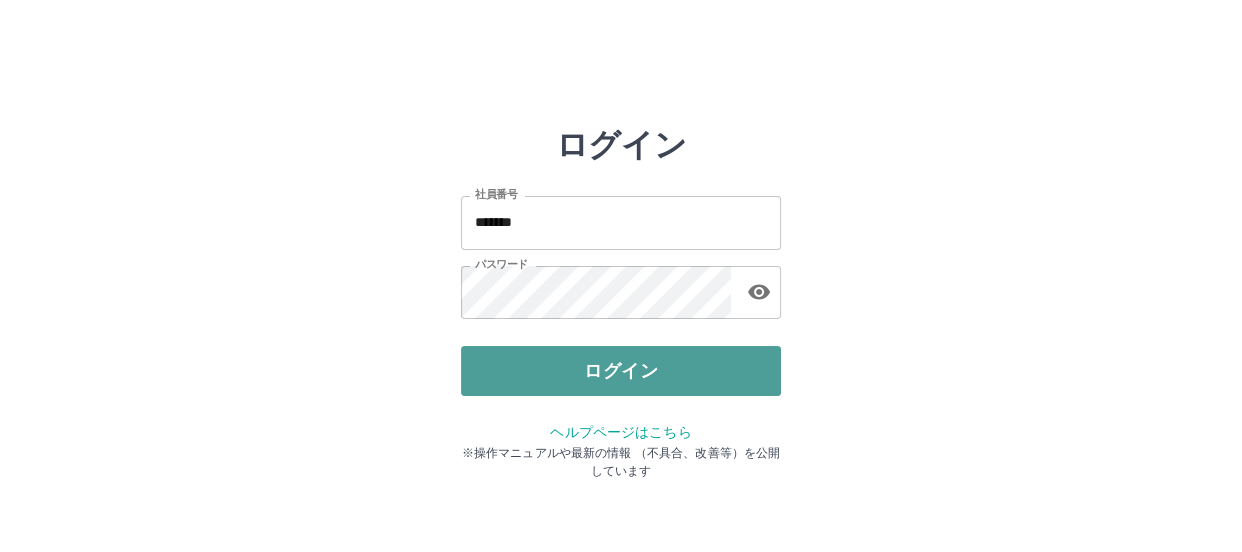 click on "ログイン" at bounding box center (621, 371) 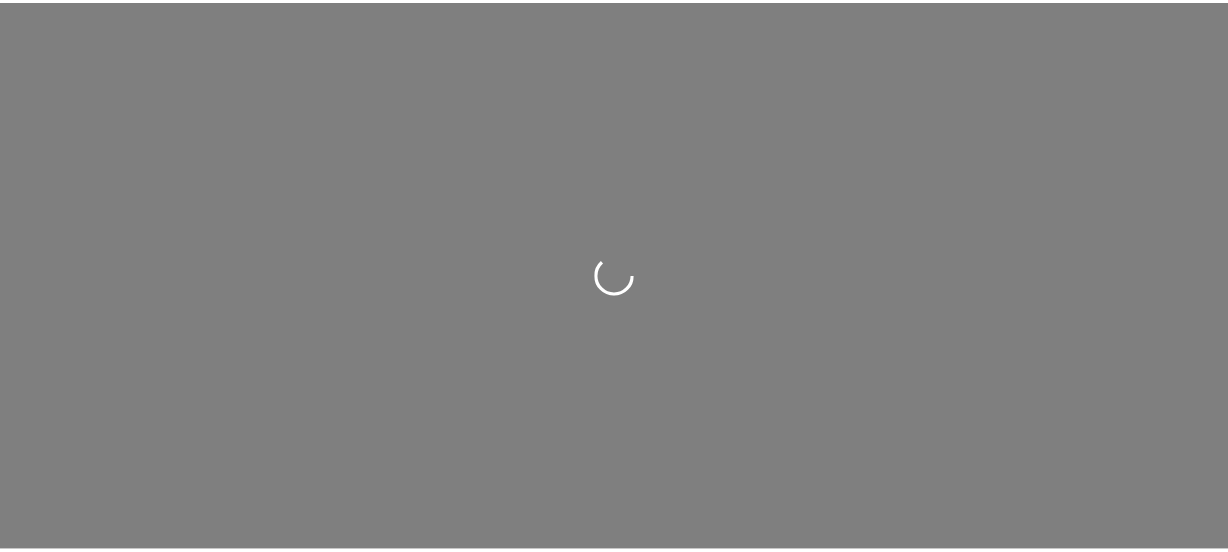 scroll, scrollTop: 0, scrollLeft: 0, axis: both 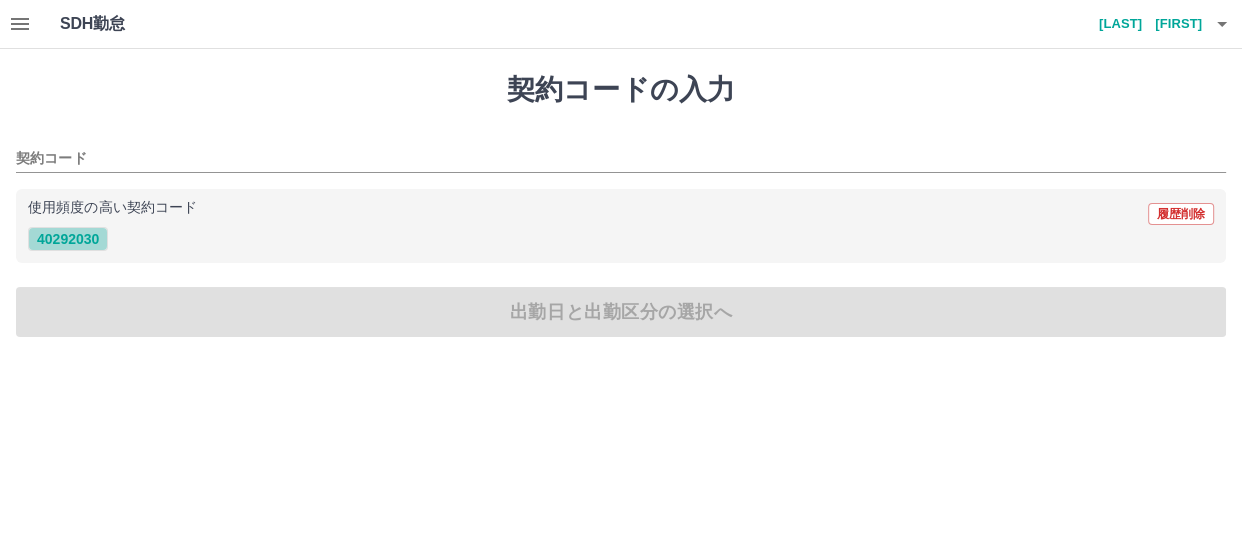 click on "40292030" at bounding box center (68, 239) 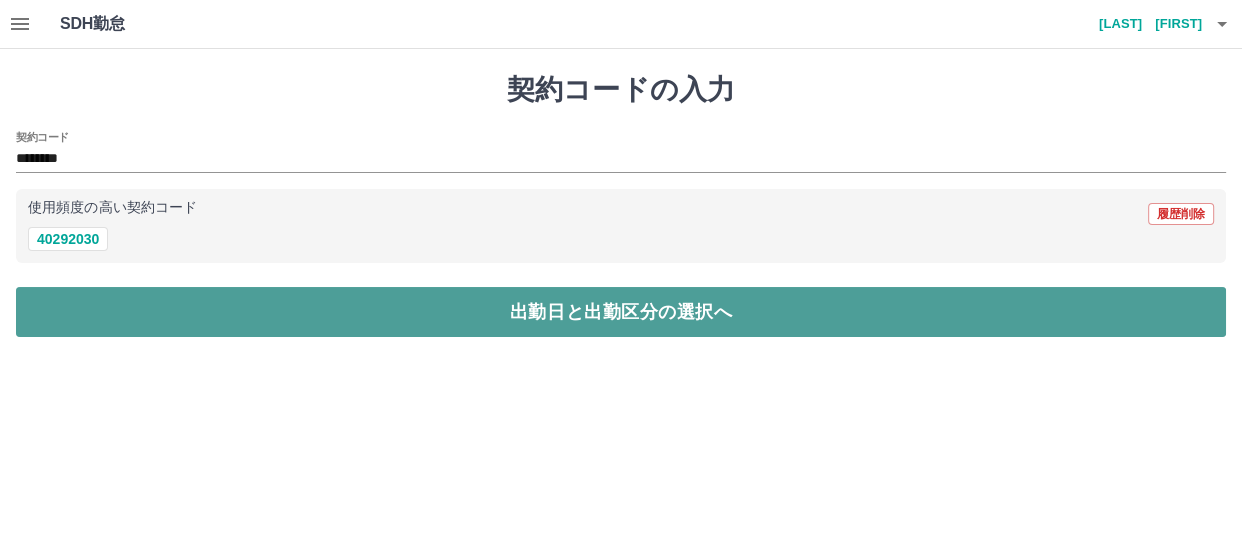 click on "出勤日と出勤区分の選択へ" at bounding box center [621, 312] 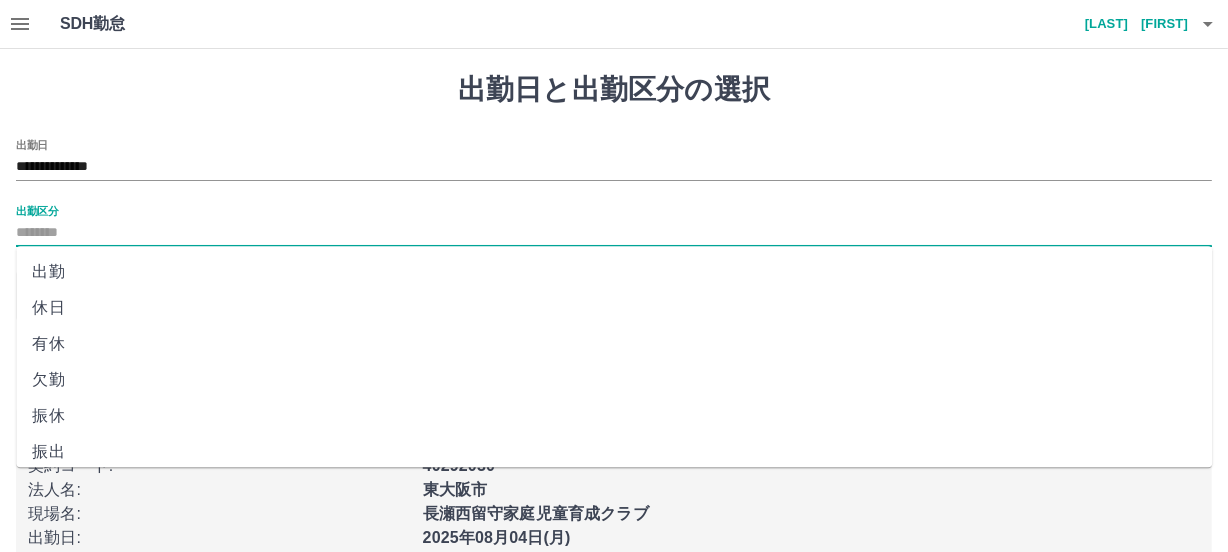 click on "出勤区分" at bounding box center (614, 233) 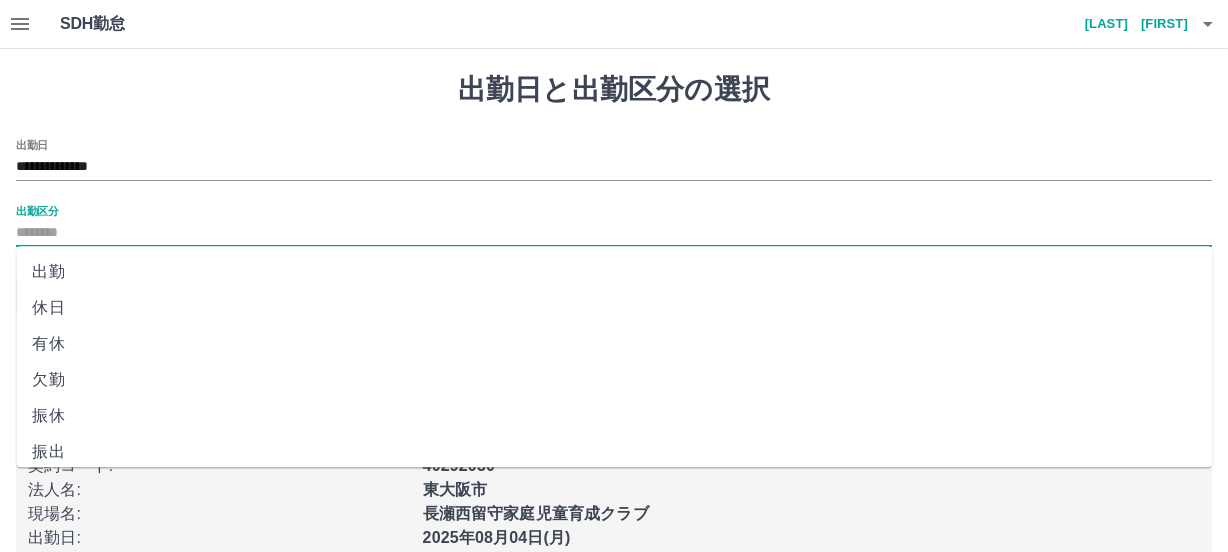 click on "出勤" at bounding box center (614, 272) 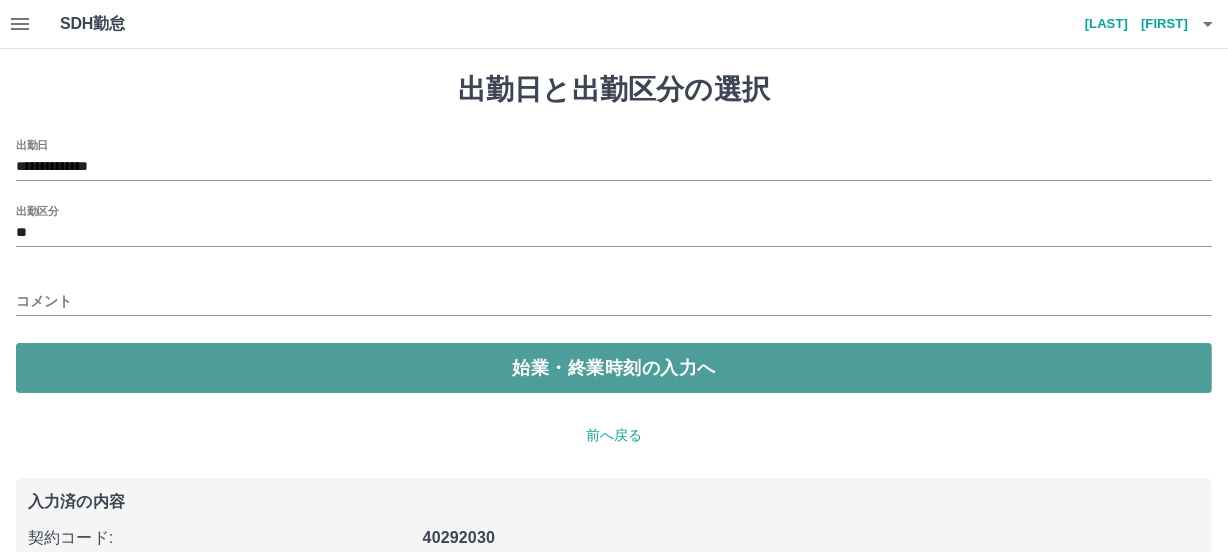 click on "始業・終業時刻の入力へ" at bounding box center (614, 368) 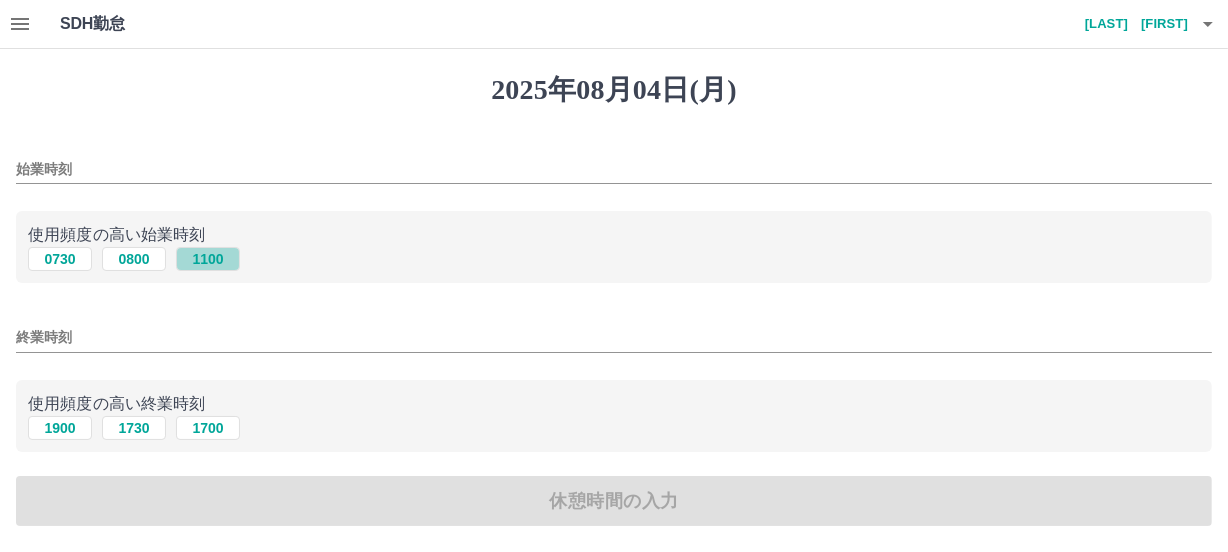 click on "1100" at bounding box center [208, 259] 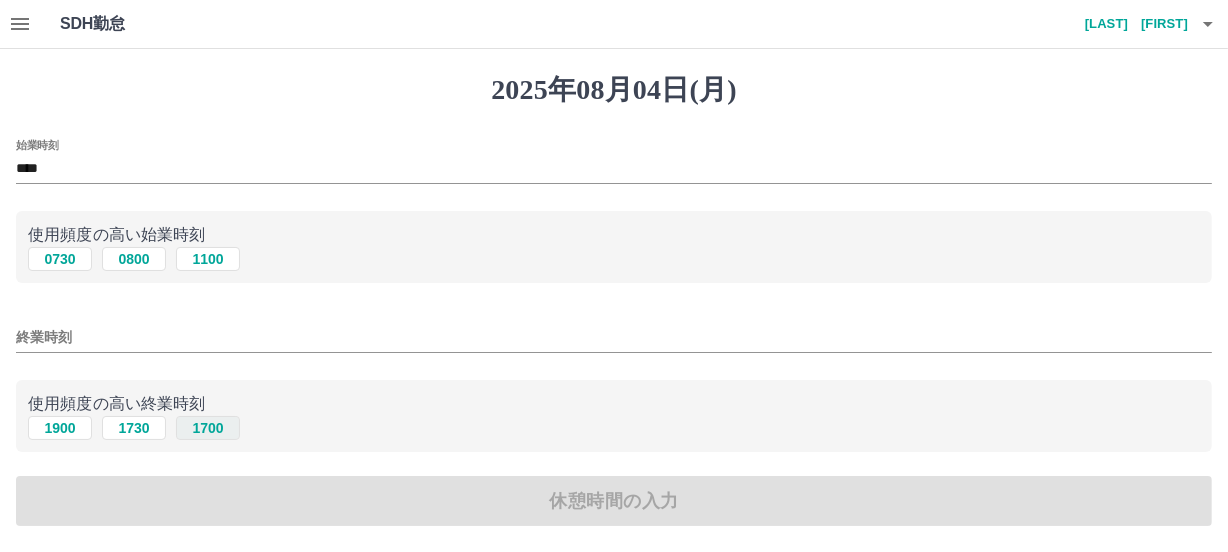 click on "1700" at bounding box center [208, 428] 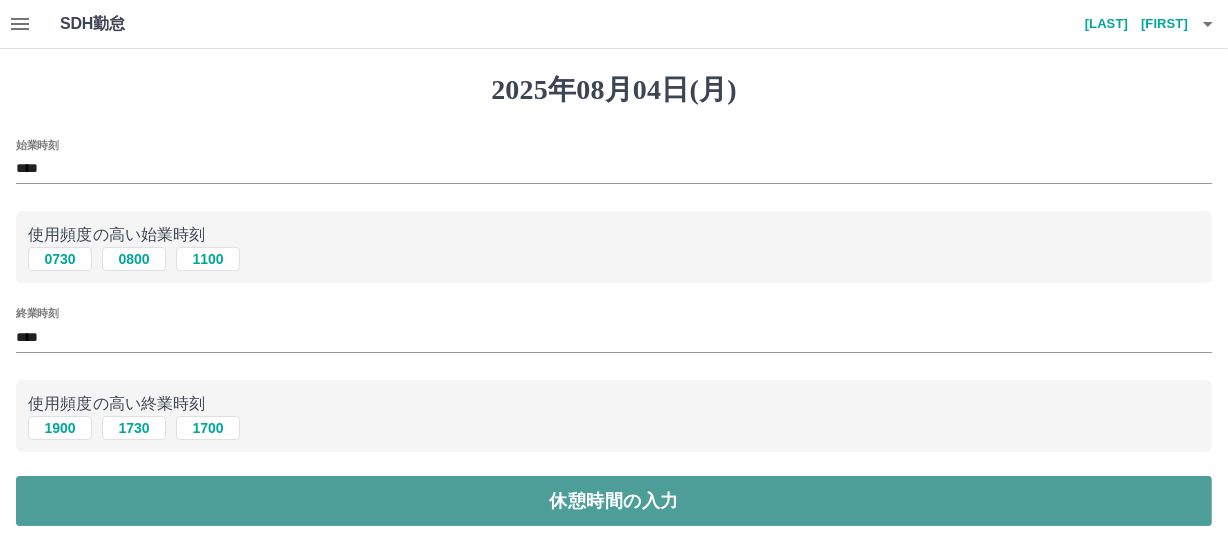 click on "休憩時間の入力" at bounding box center [614, 501] 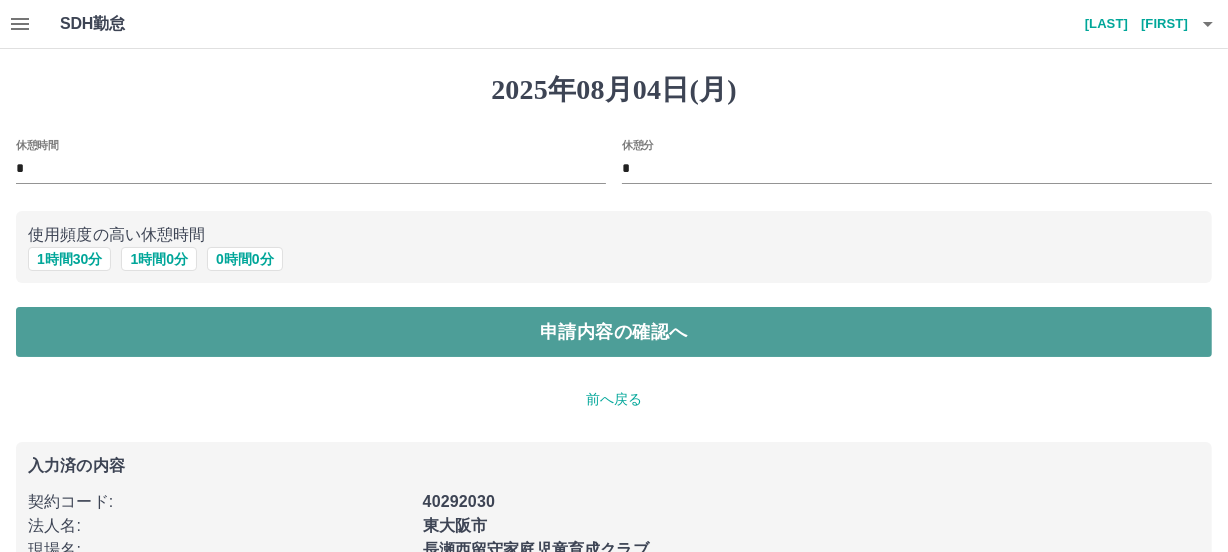 click on "申請内容の確認へ" at bounding box center (614, 332) 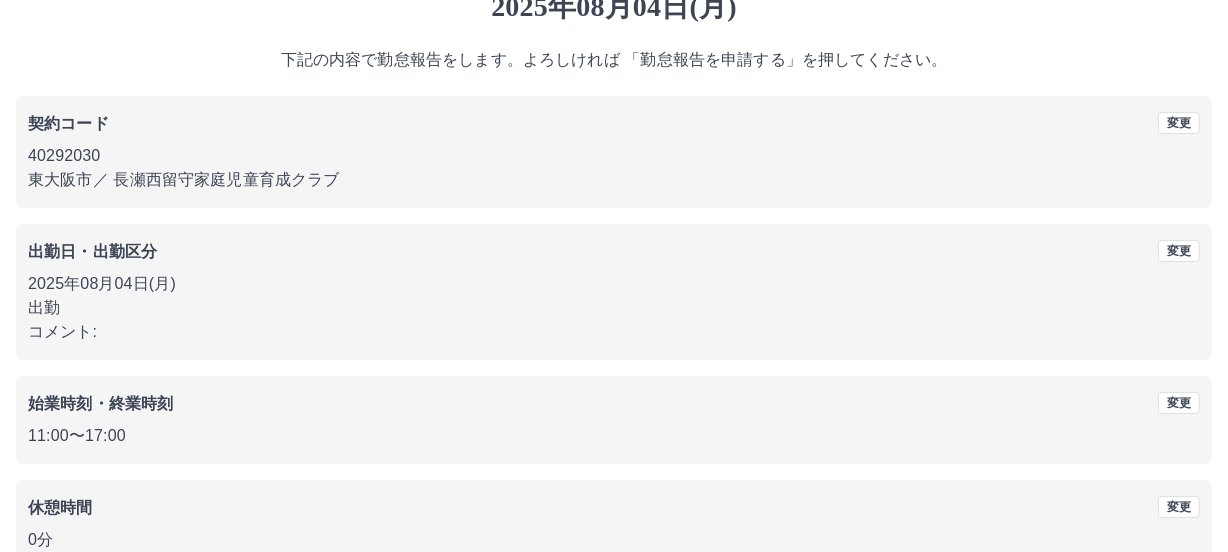 scroll, scrollTop: 196, scrollLeft: 0, axis: vertical 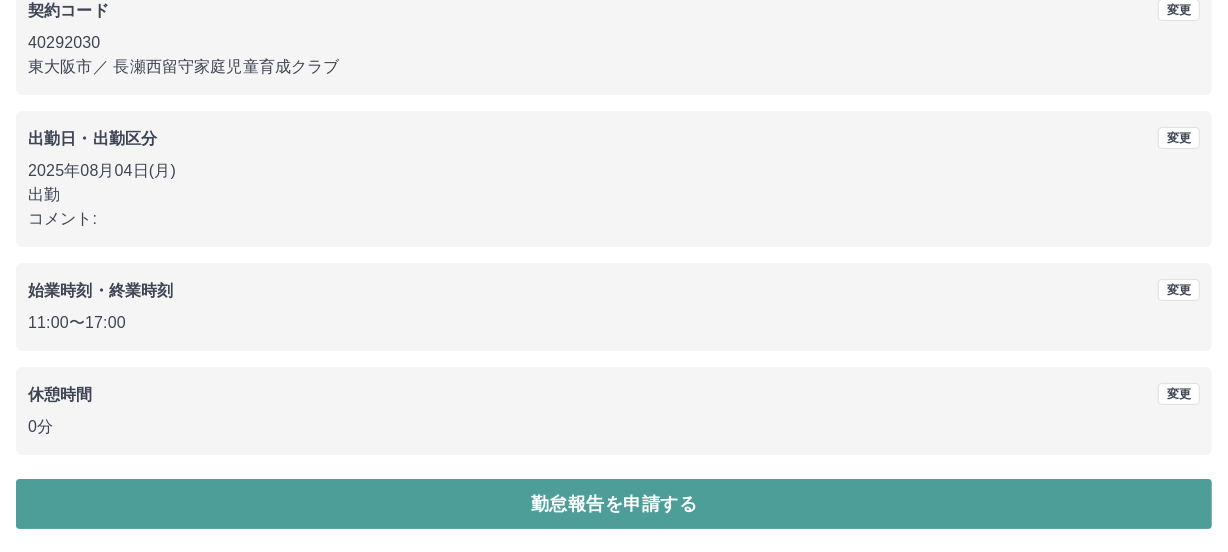 click on "勤怠報告を申請する" at bounding box center [614, 504] 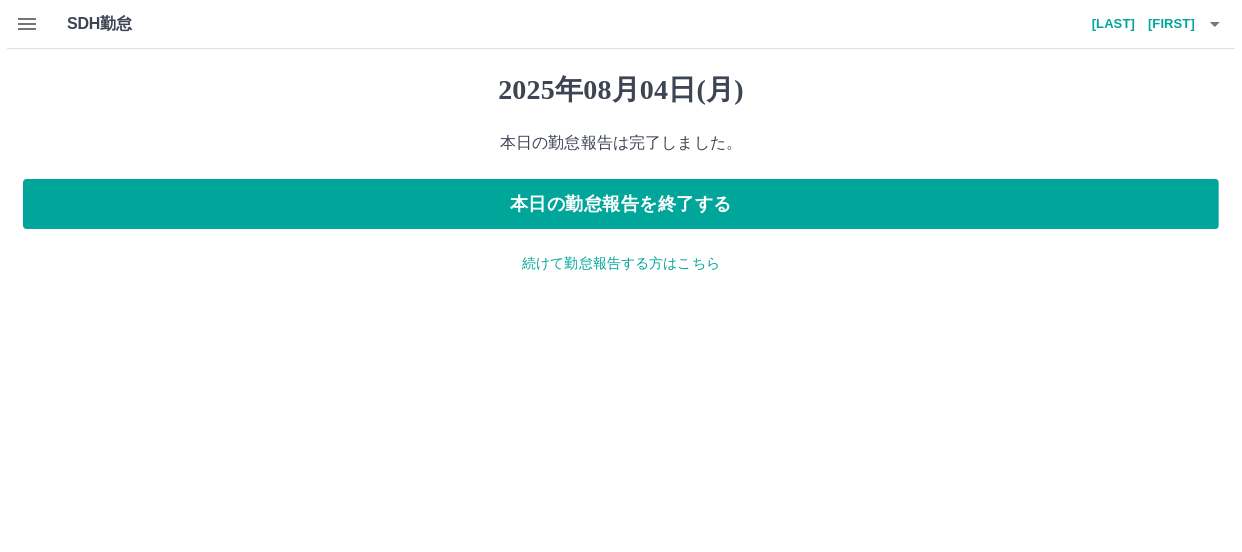 scroll, scrollTop: 0, scrollLeft: 0, axis: both 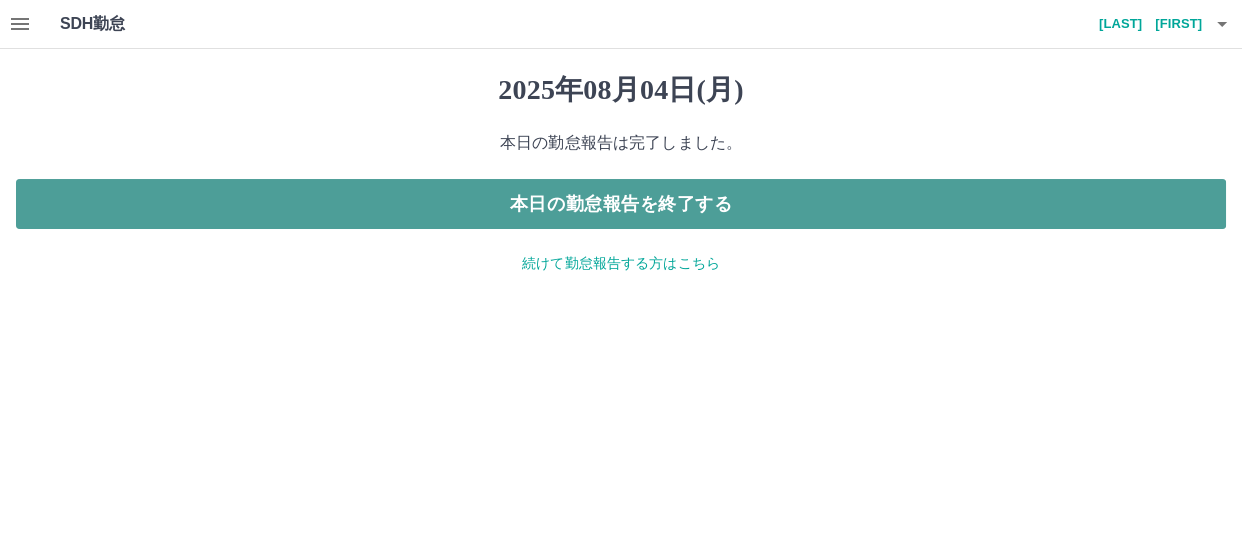 click on "本日の勤怠報告を終了する" at bounding box center (621, 204) 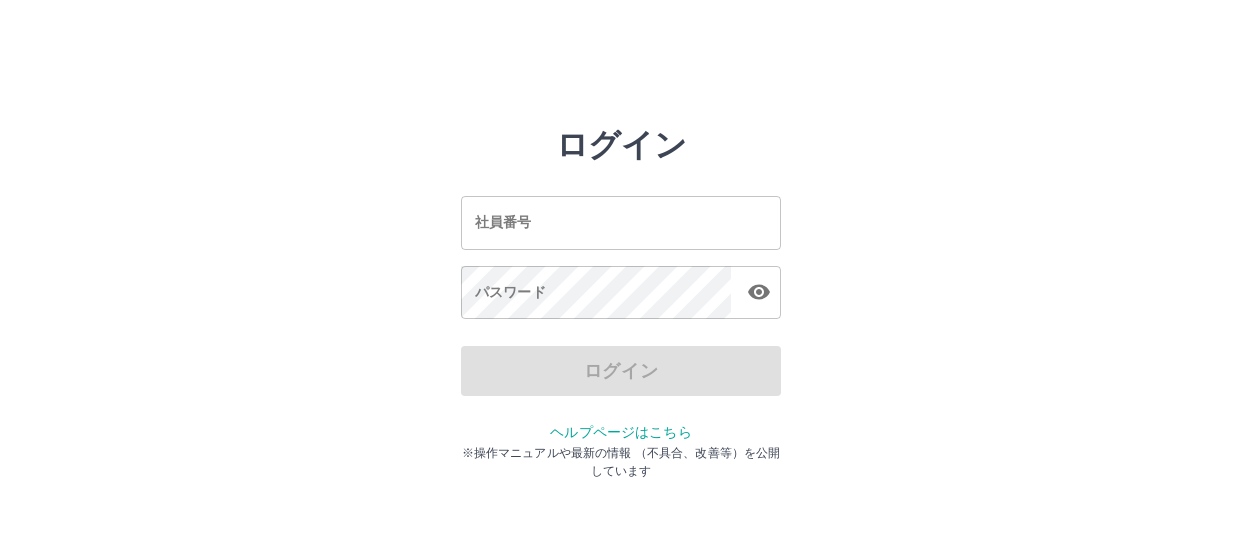 scroll, scrollTop: 0, scrollLeft: 0, axis: both 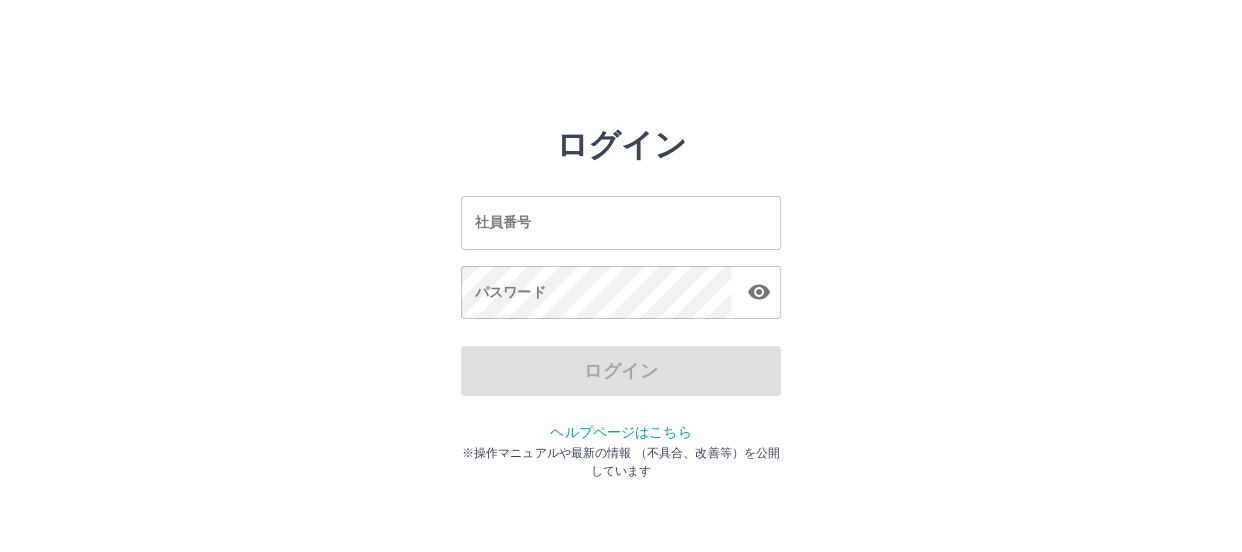 click on "社員番号" at bounding box center [621, 222] 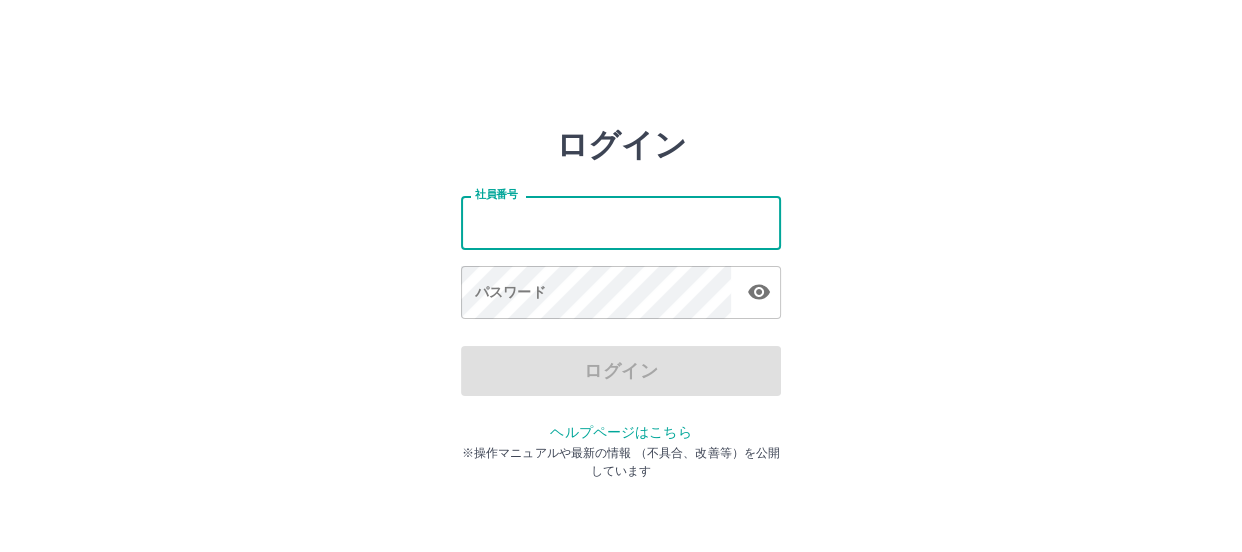 type on "*******" 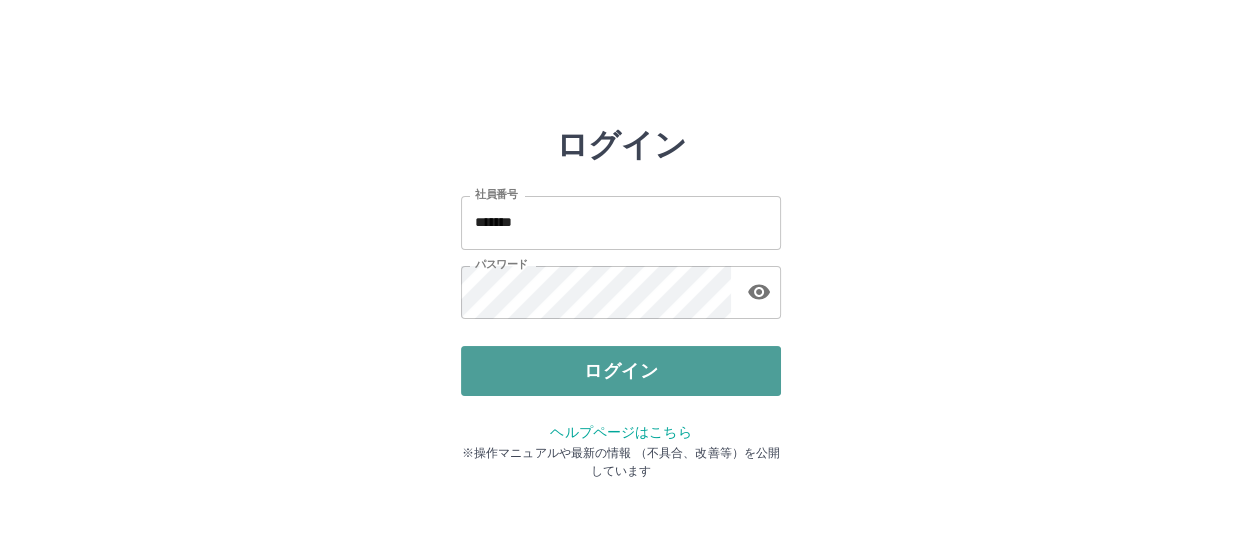 click on "ログイン" at bounding box center (621, 371) 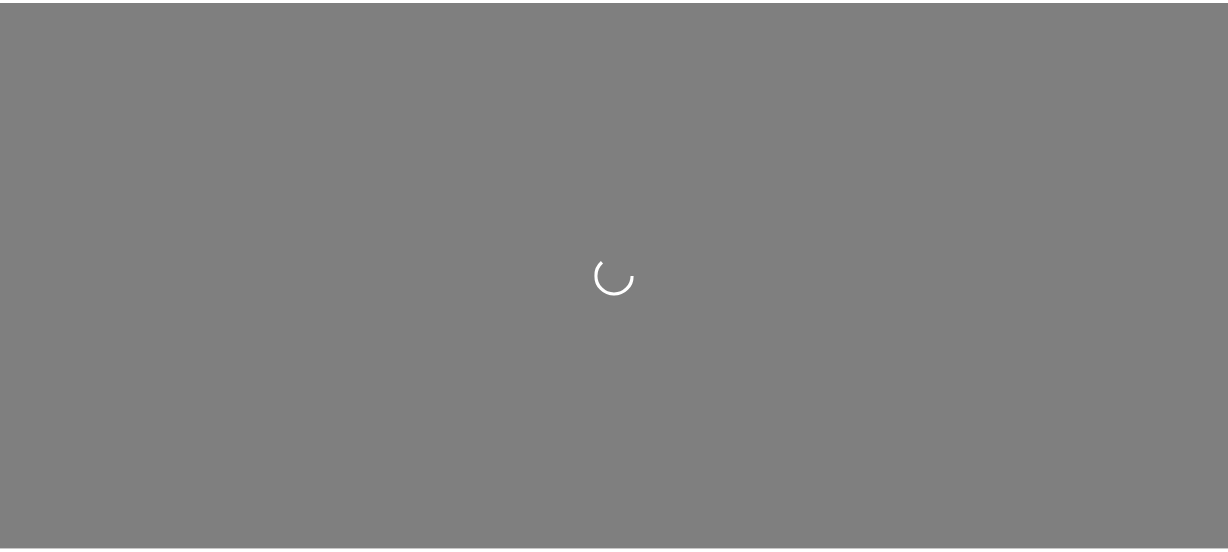 scroll, scrollTop: 0, scrollLeft: 0, axis: both 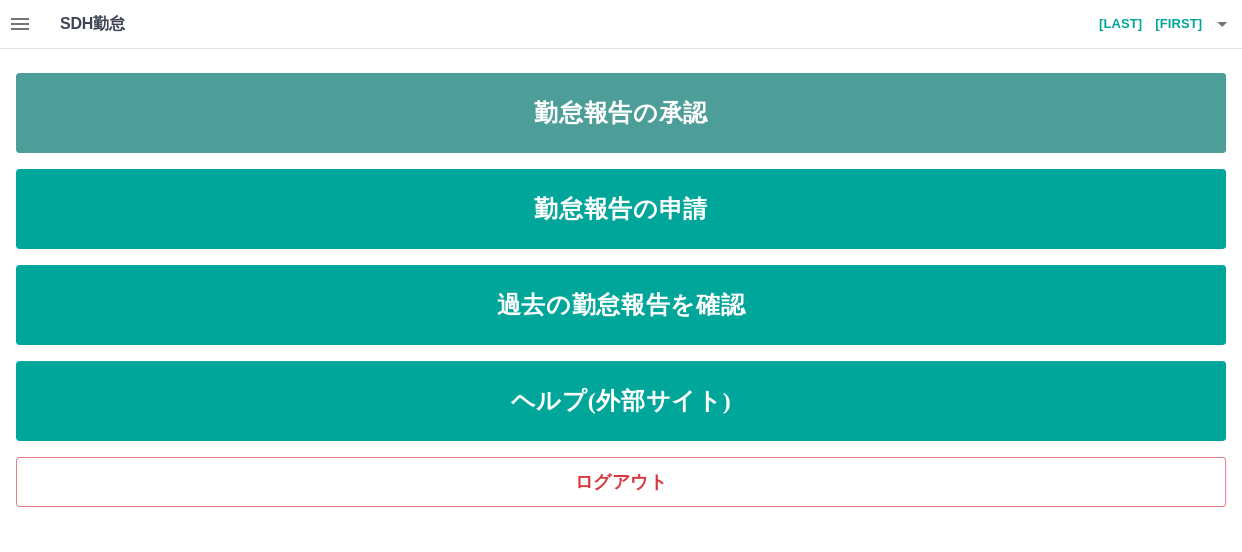 click on "勤怠報告の承認" at bounding box center (621, 113) 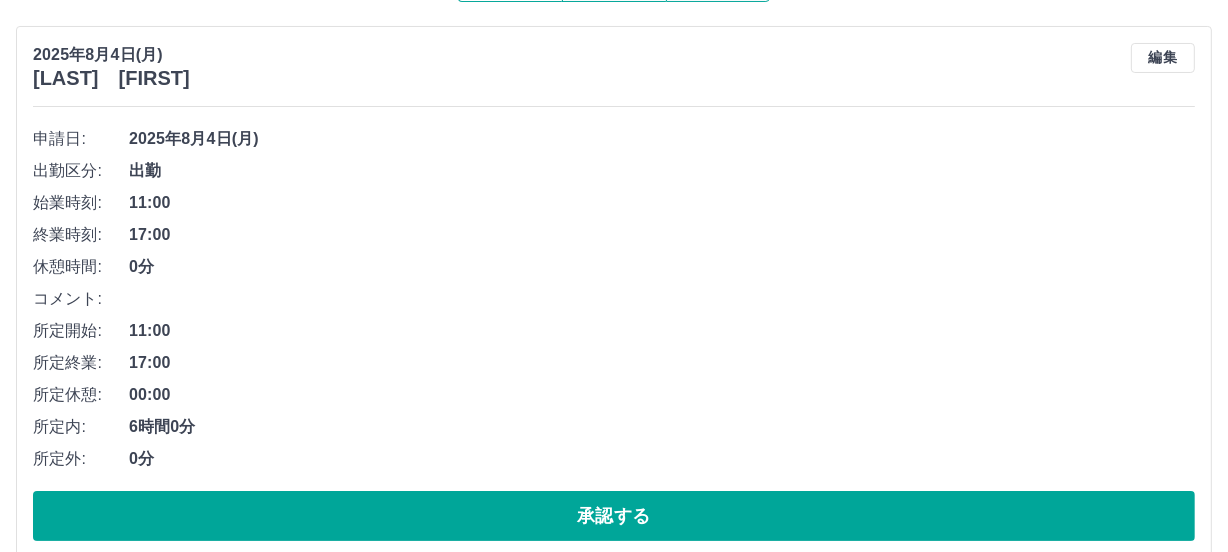 scroll, scrollTop: 240, scrollLeft: 0, axis: vertical 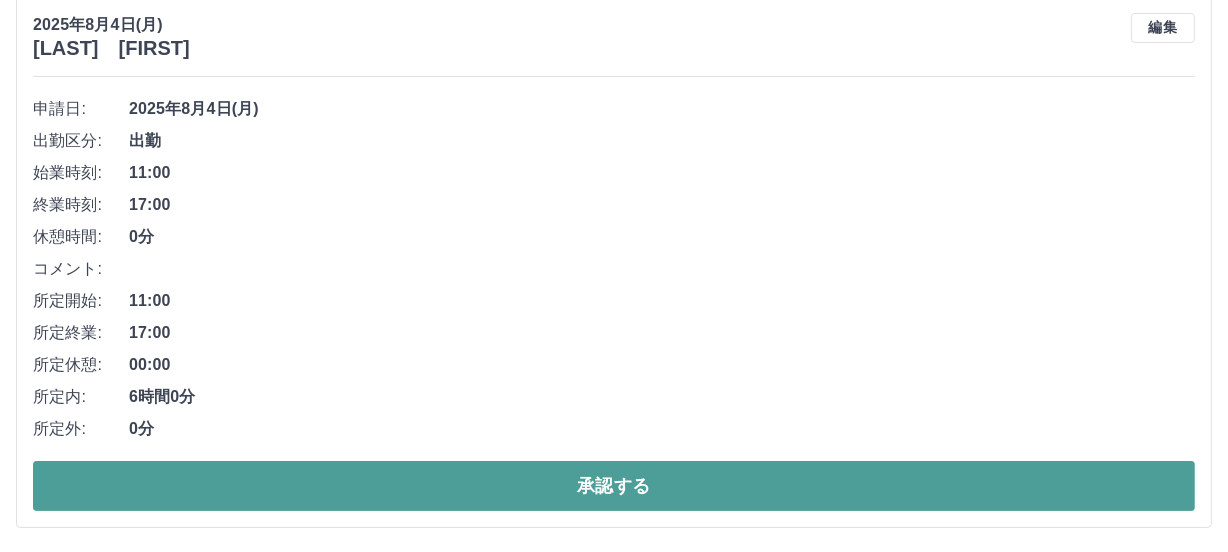 click on "承認する" at bounding box center (614, 486) 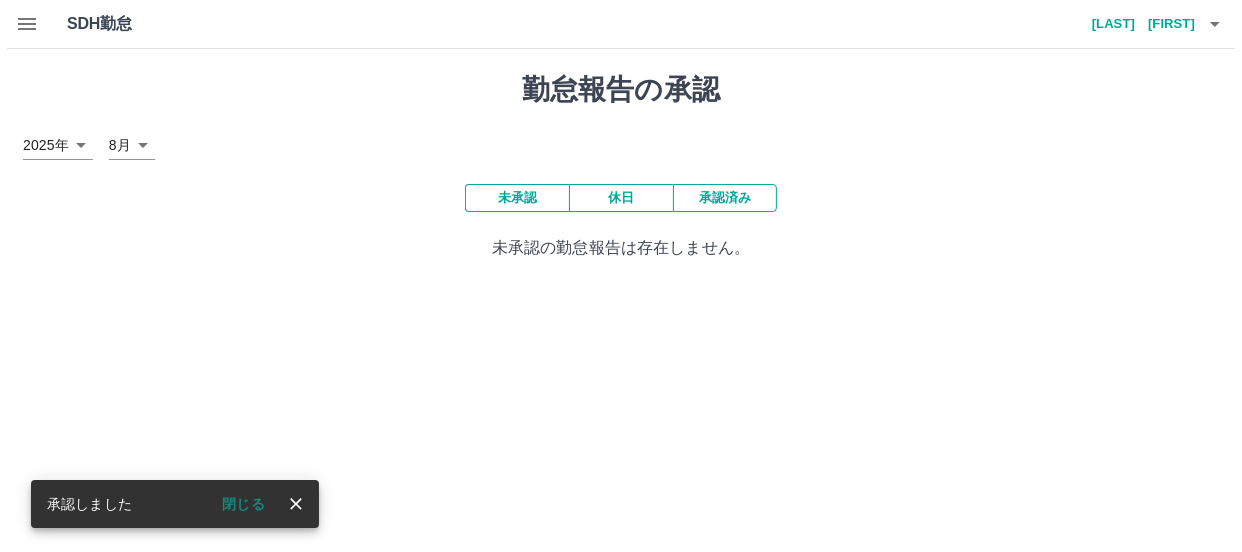 scroll, scrollTop: 0, scrollLeft: 0, axis: both 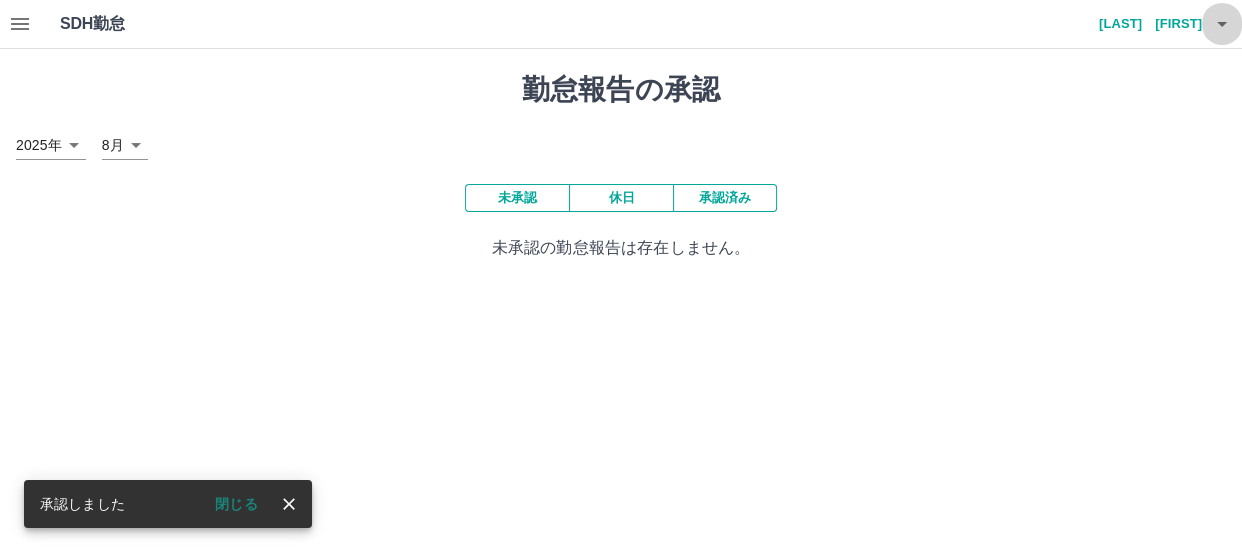 click 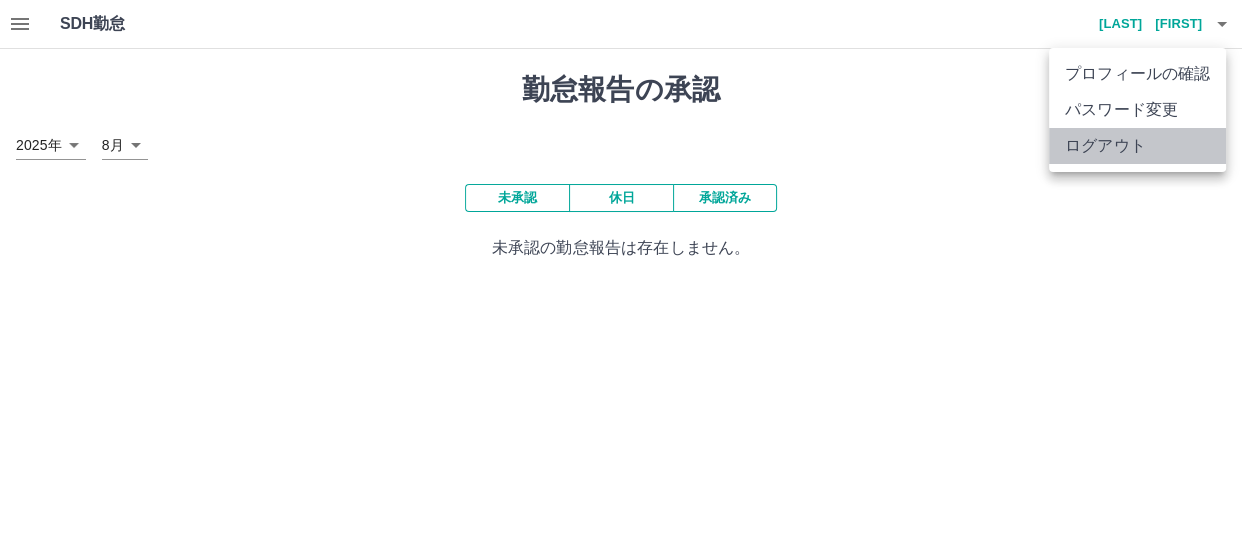 click on "ログアウト" at bounding box center [1137, 146] 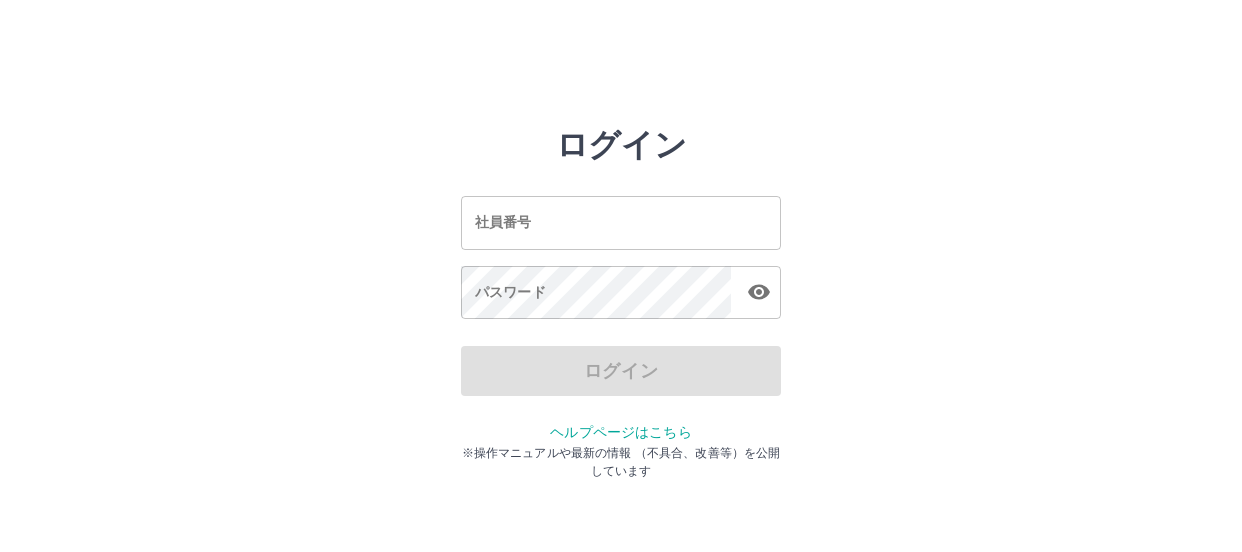 scroll, scrollTop: 0, scrollLeft: 0, axis: both 